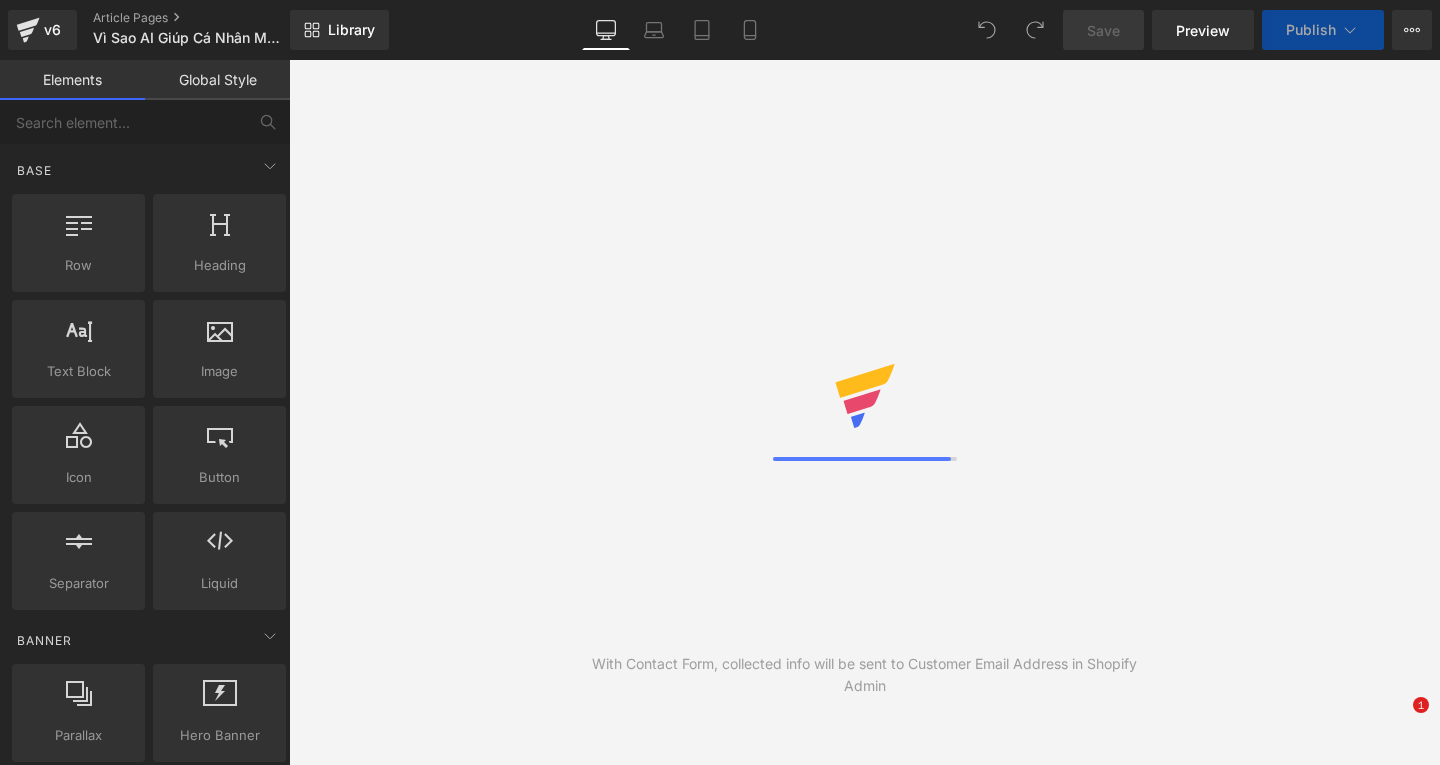 scroll, scrollTop: 0, scrollLeft: 0, axis: both 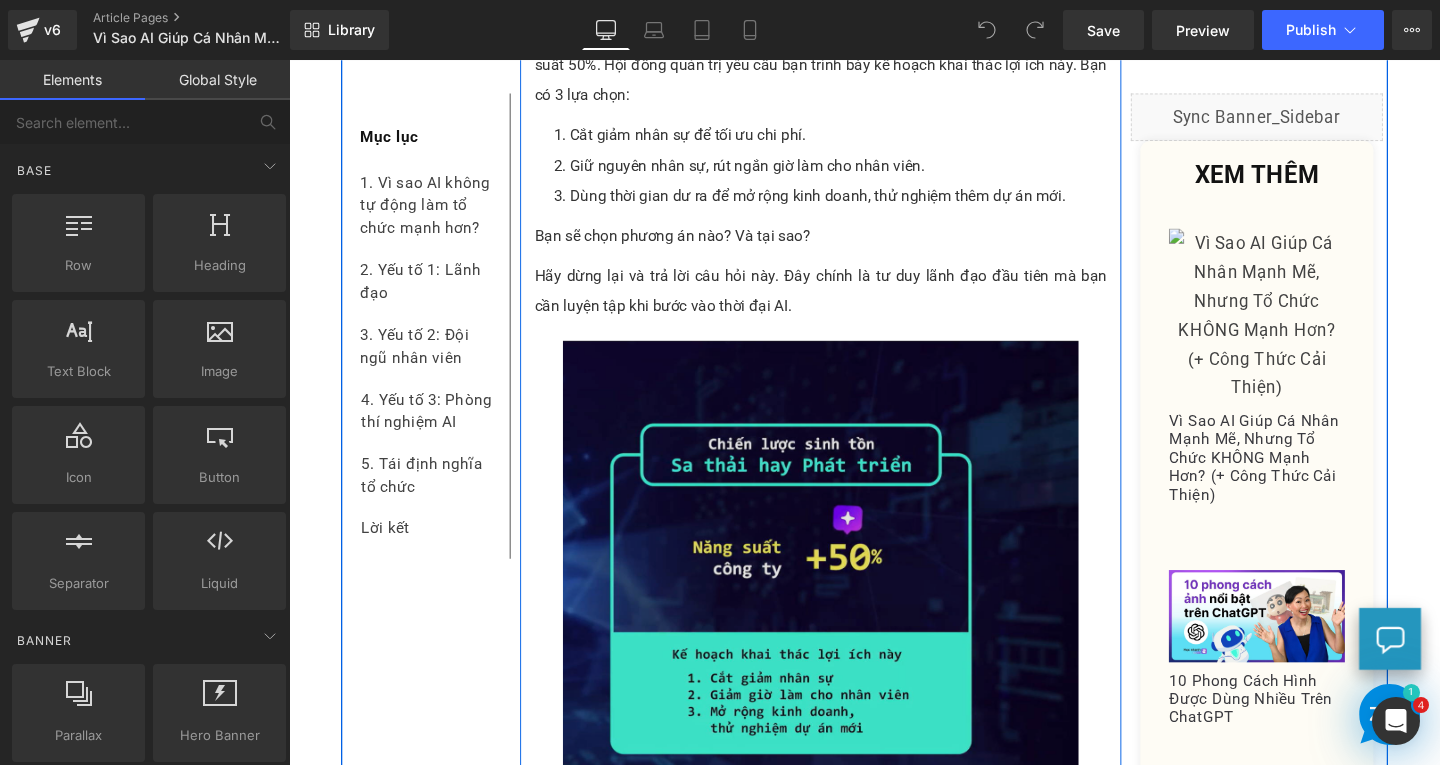 click at bounding box center (847, 637) 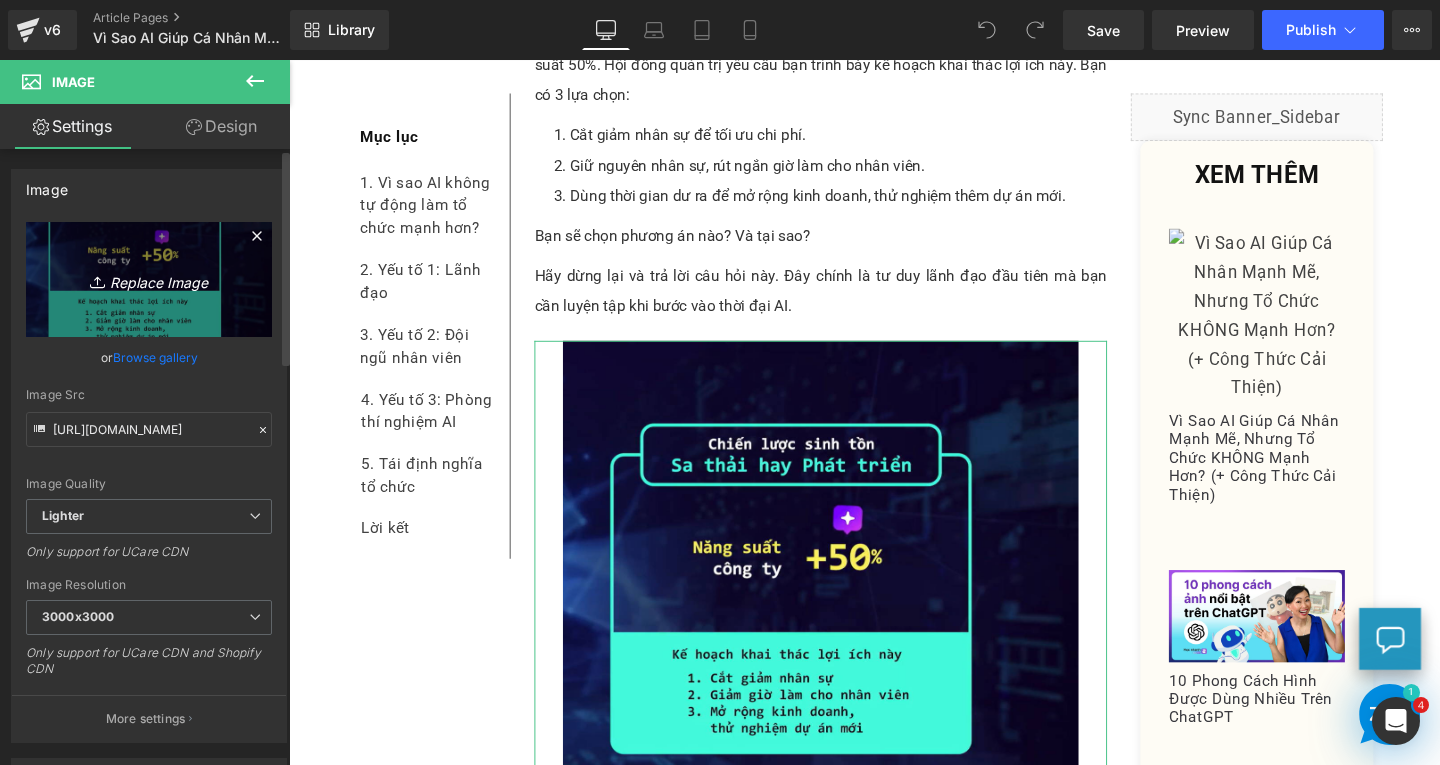 click on "Replace Image" at bounding box center [149, 279] 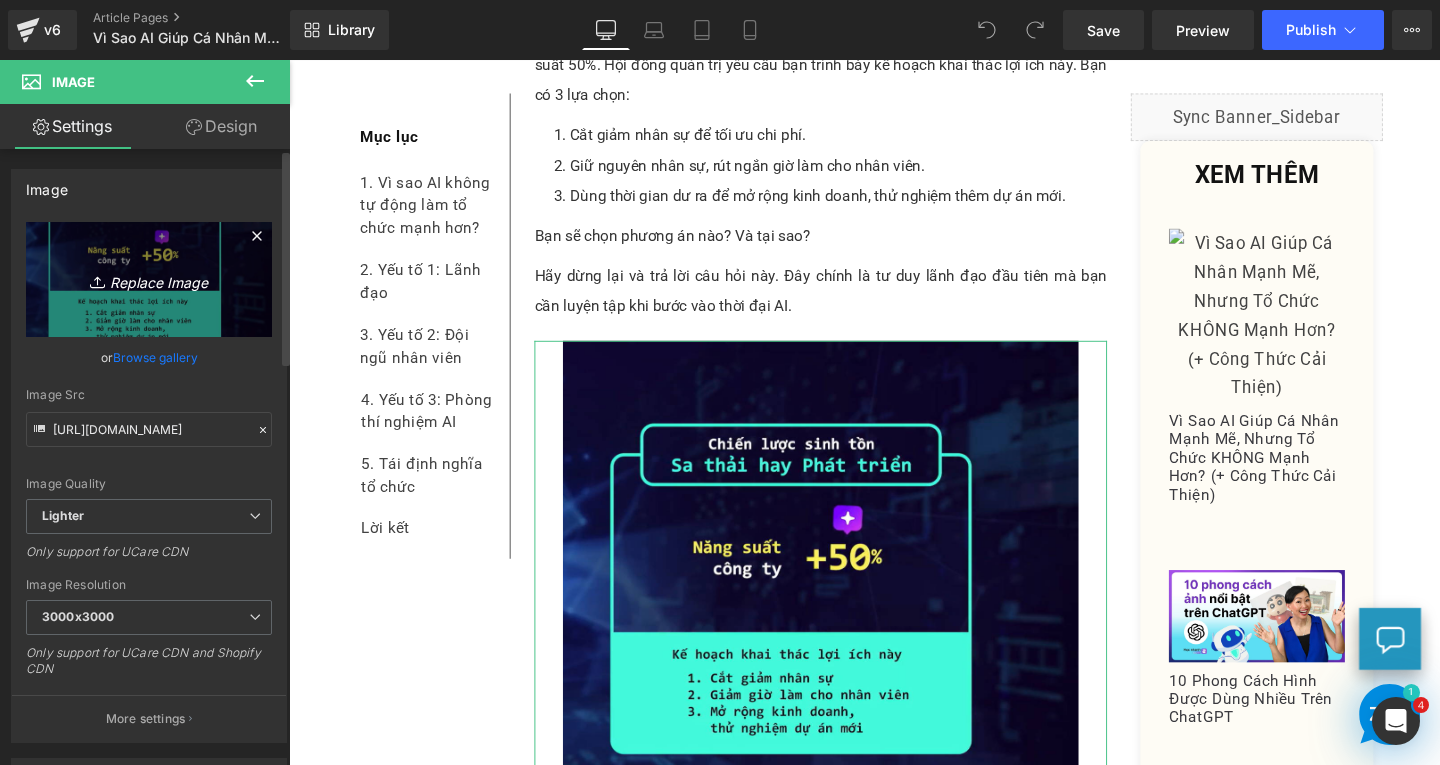 type on "C:\fakepath\Screenshot 2025-07-16 143217.png" 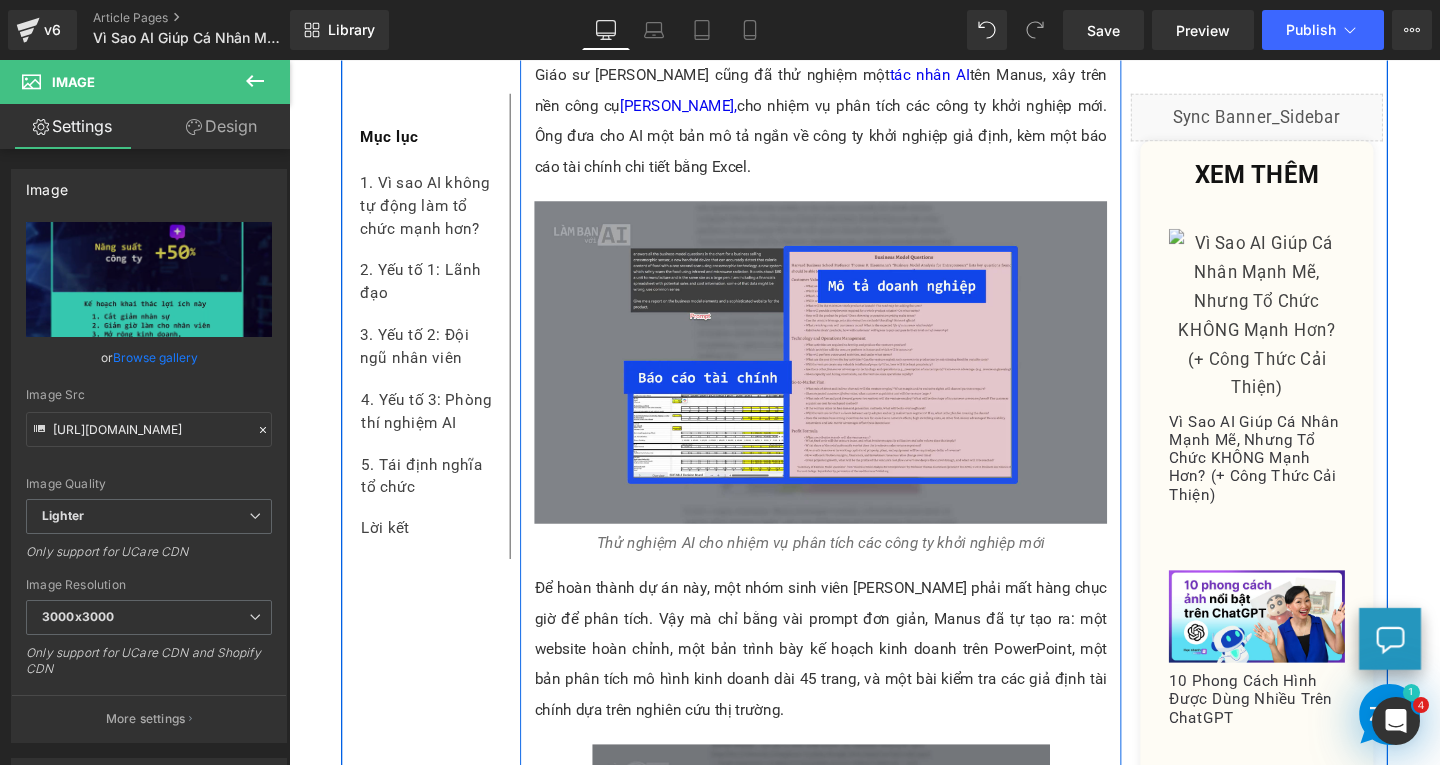 scroll, scrollTop: 10500, scrollLeft: 0, axis: vertical 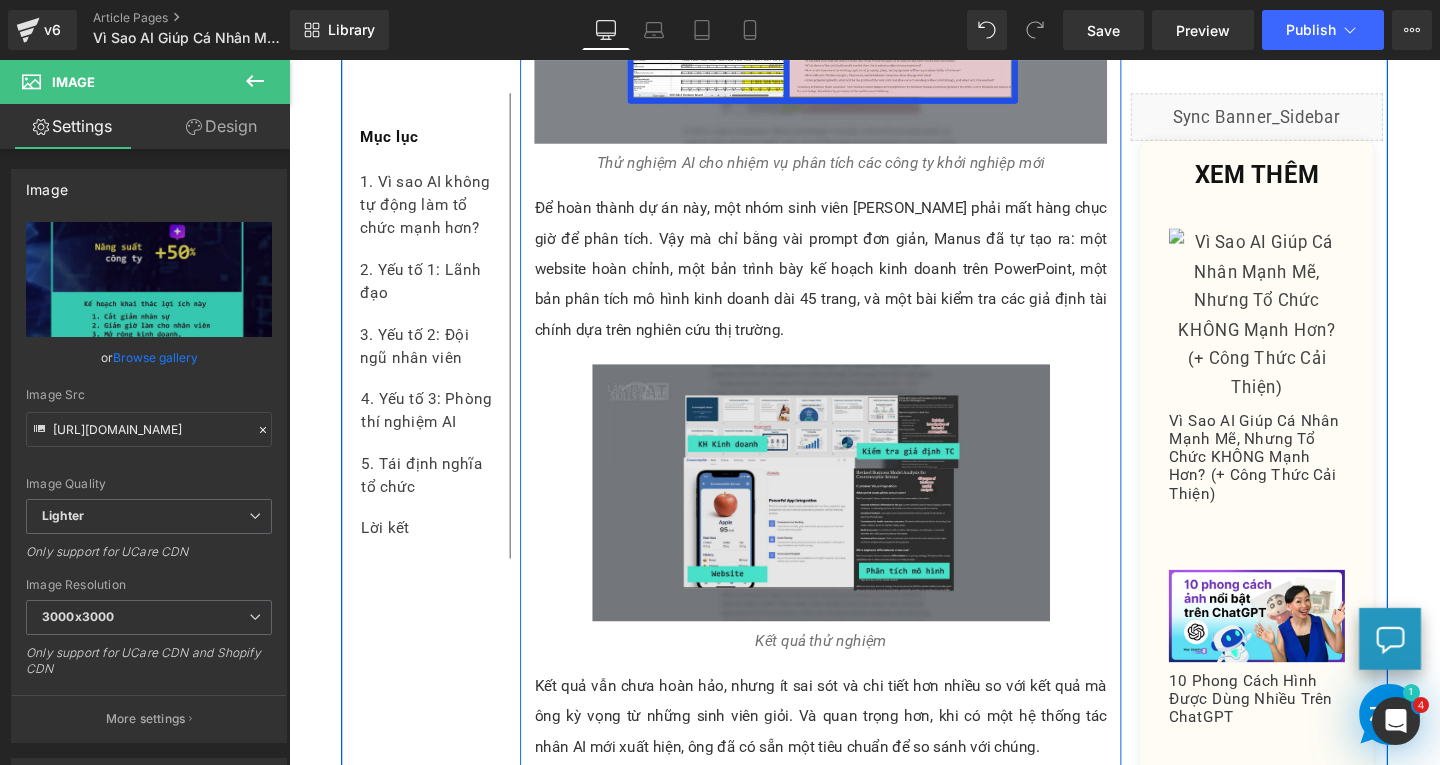 click on "Image" at bounding box center (848, 515) 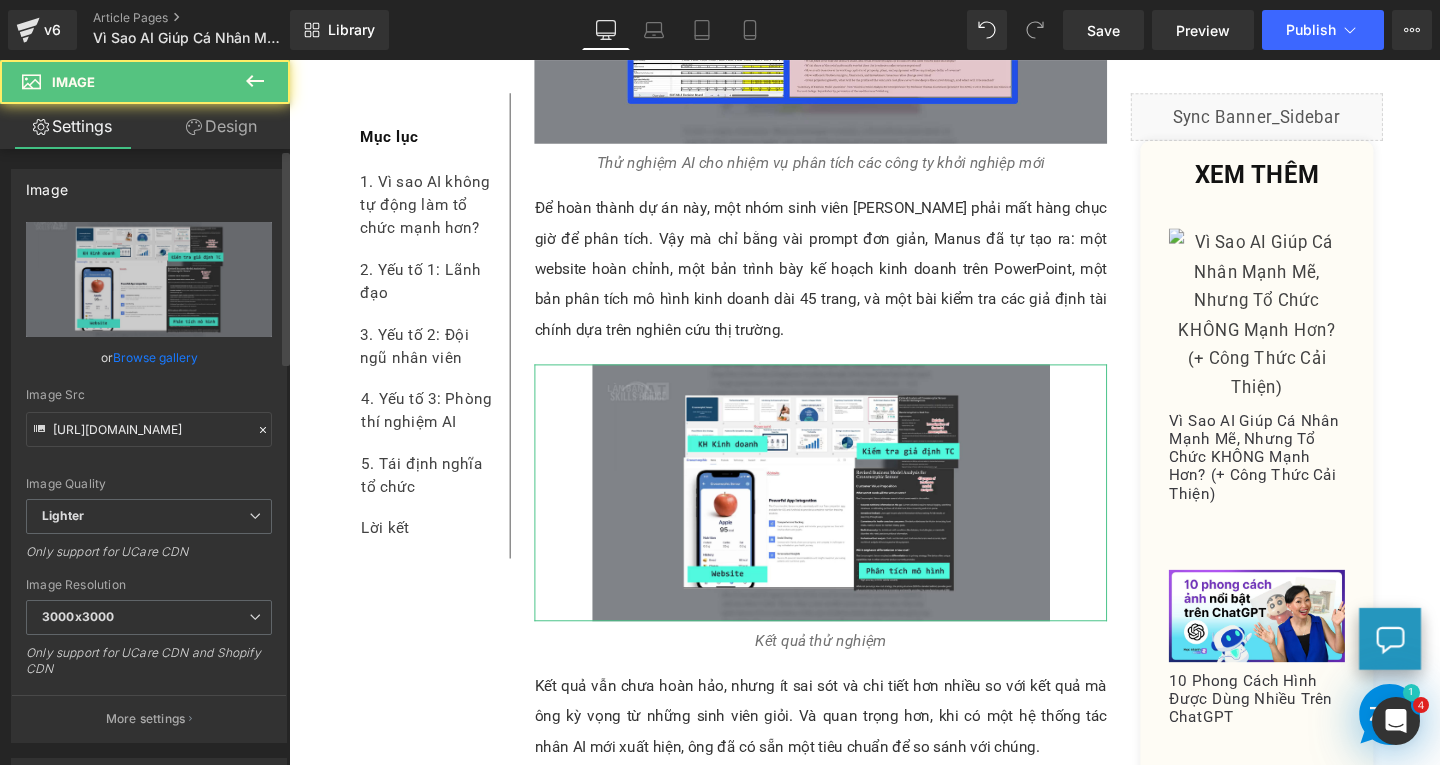 scroll, scrollTop: 500, scrollLeft: 0, axis: vertical 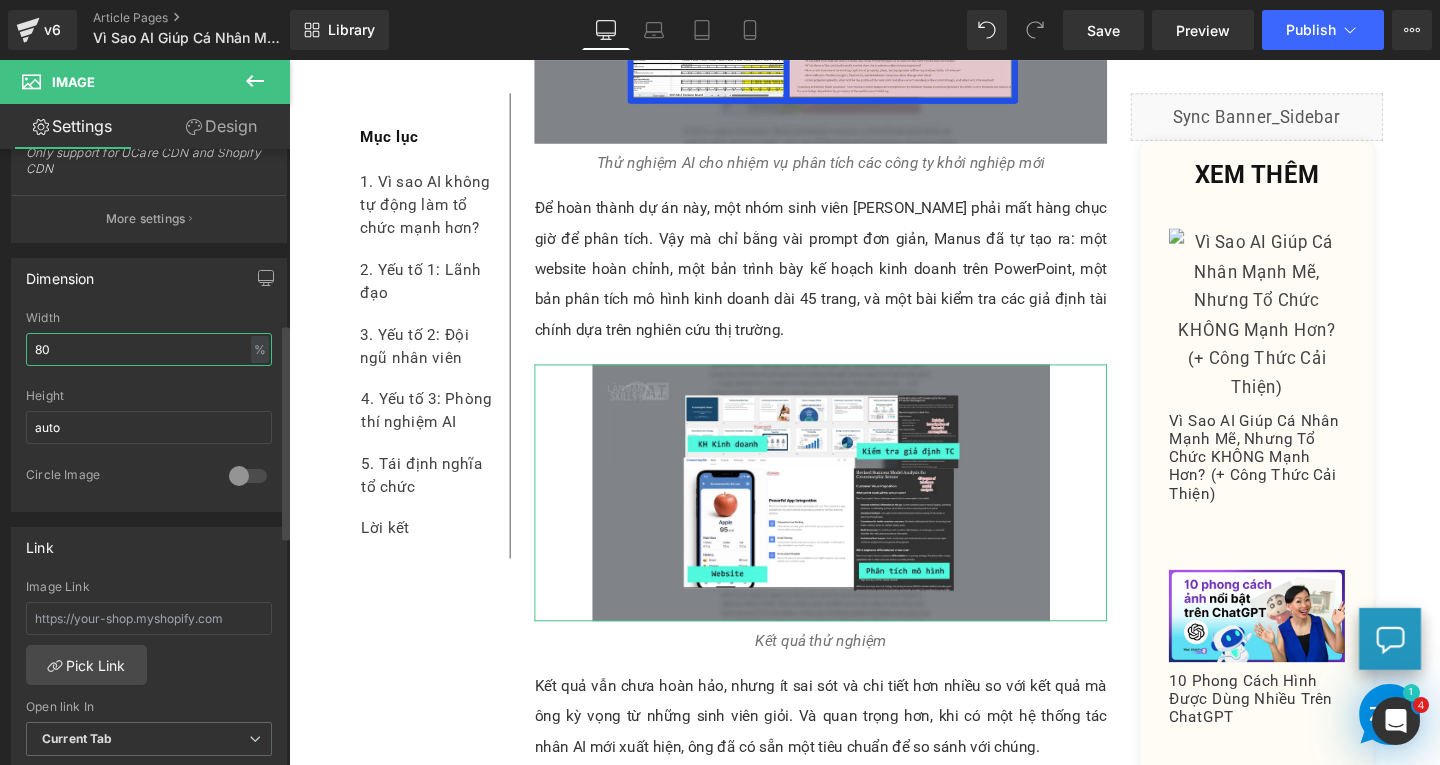 click on "80" at bounding box center (149, 349) 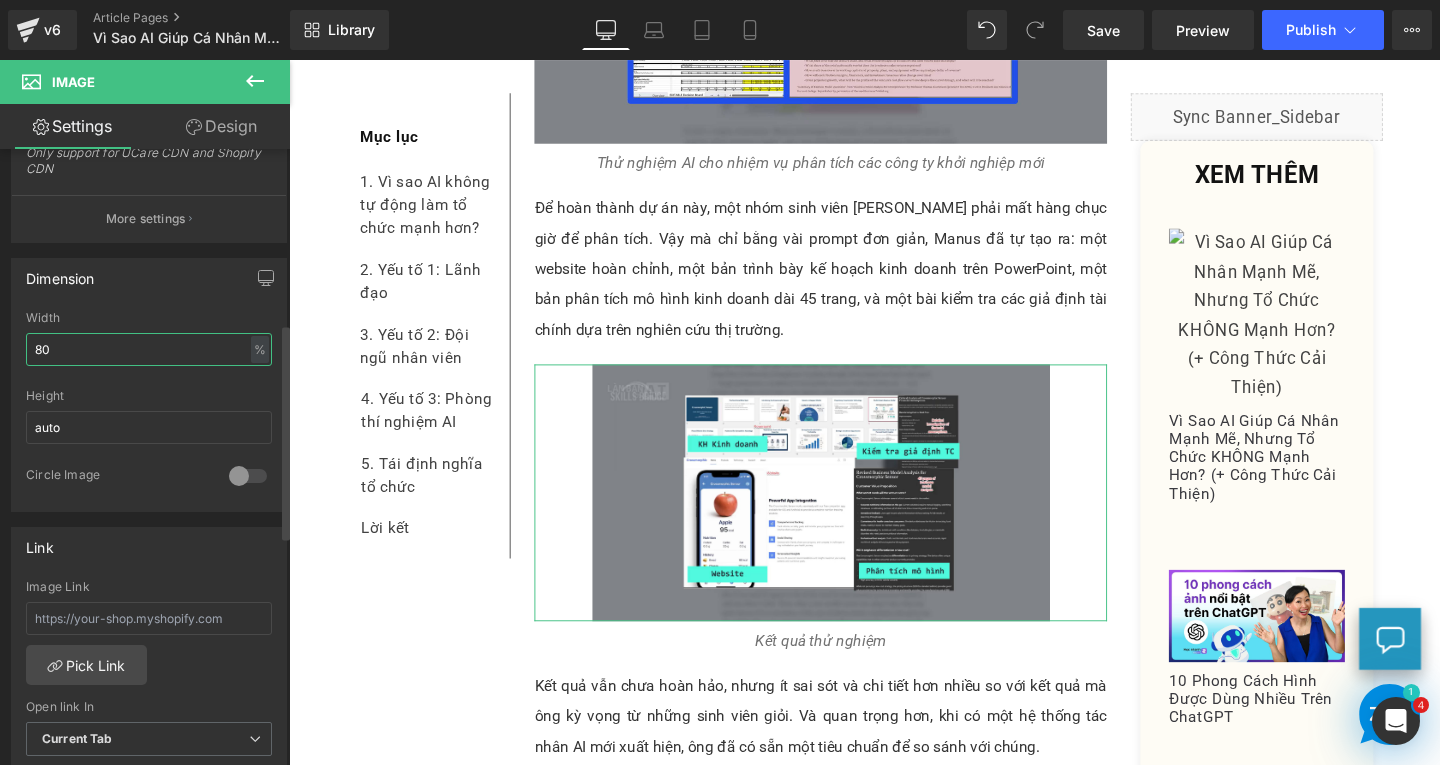 type on "8" 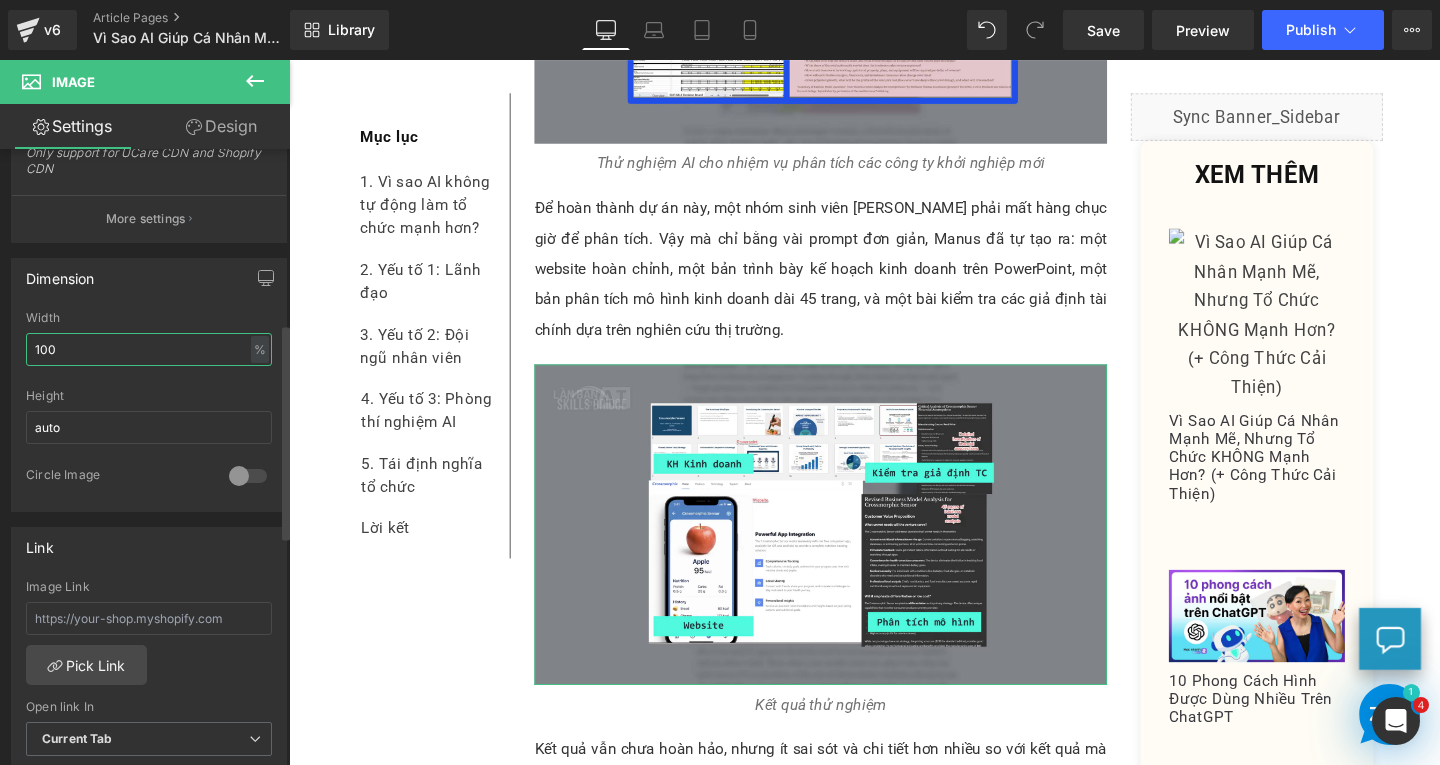 type on "100" 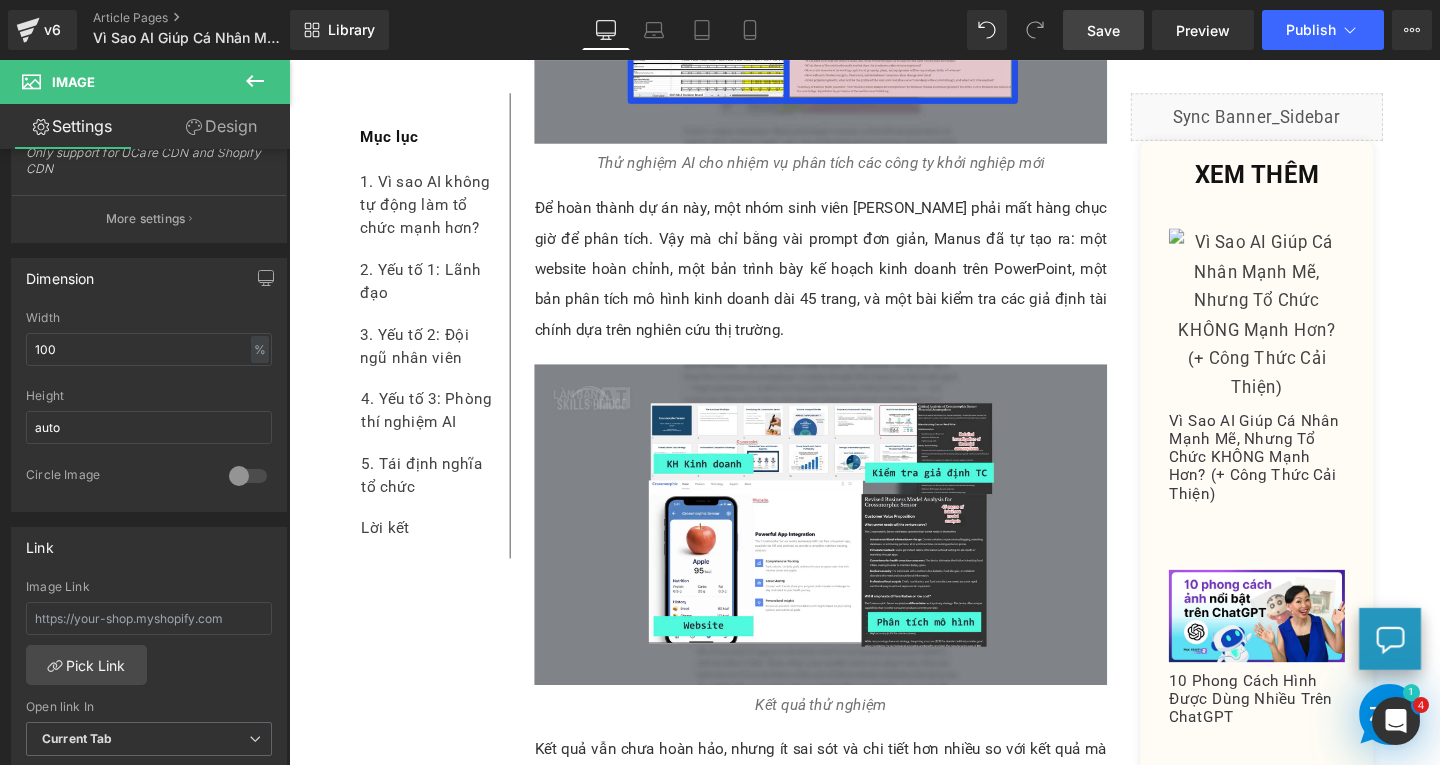 click on "Save" at bounding box center (1103, 30) 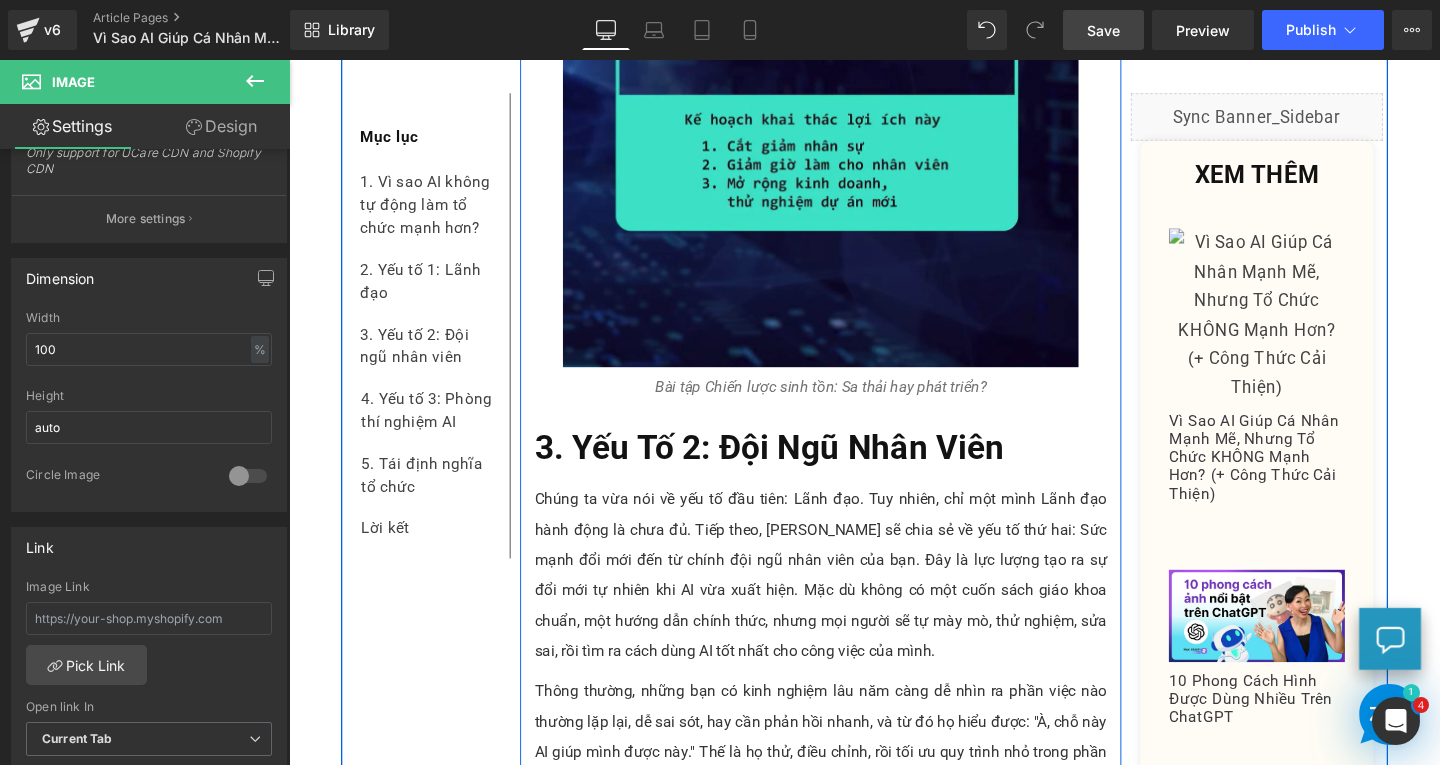 scroll, scrollTop: 6100, scrollLeft: 0, axis: vertical 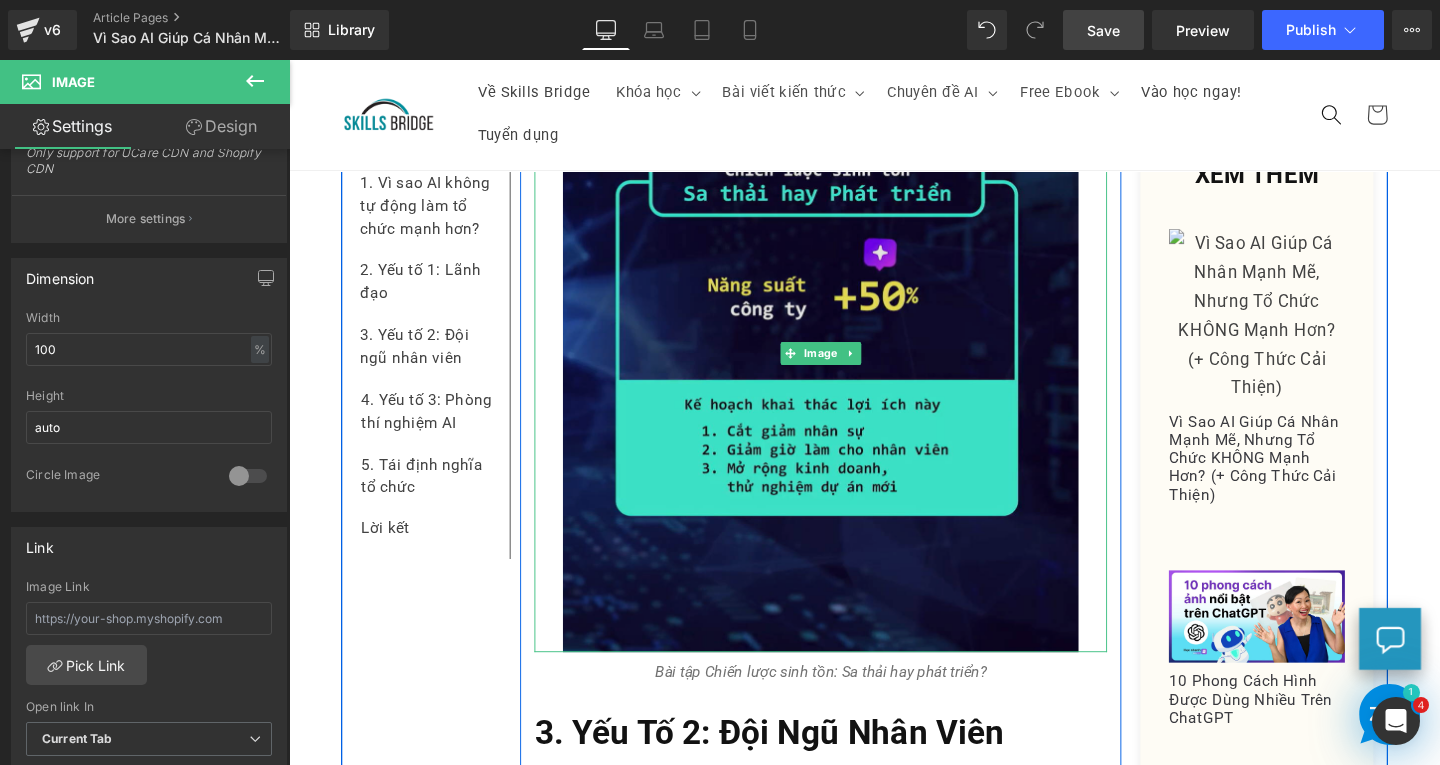 click at bounding box center (847, 369) 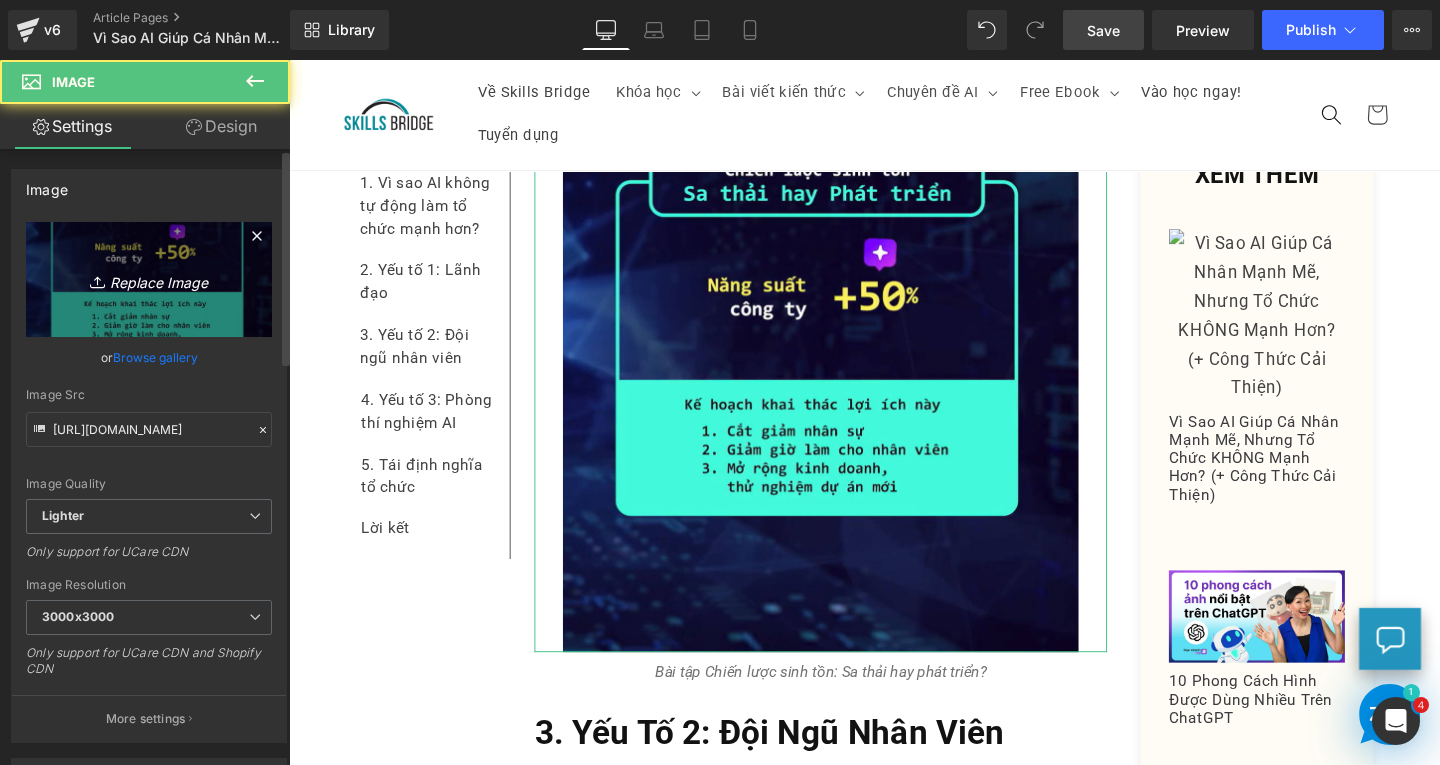 click on "Replace Image" at bounding box center [149, 279] 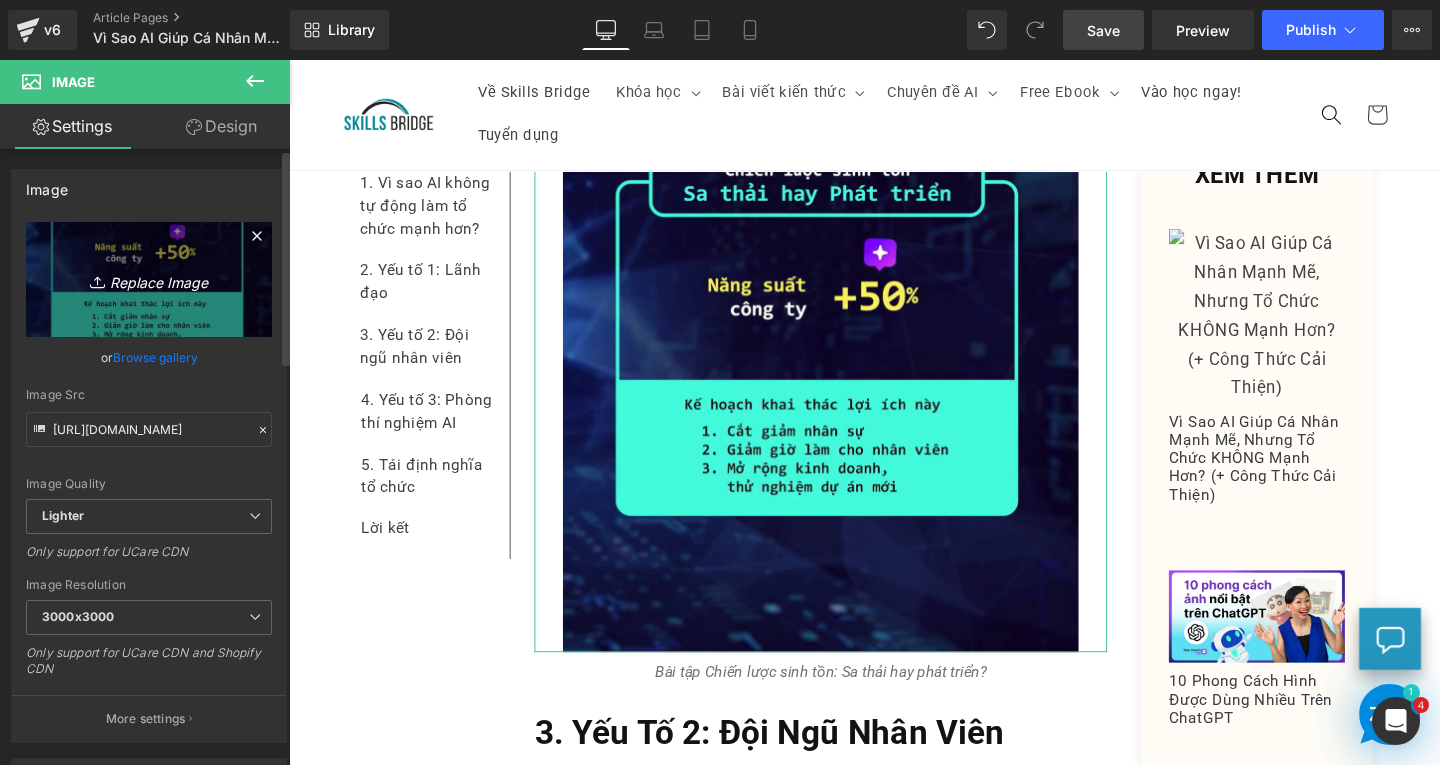 type on "C:\fakepath\Screenshot 2025-07-16 143217.png" 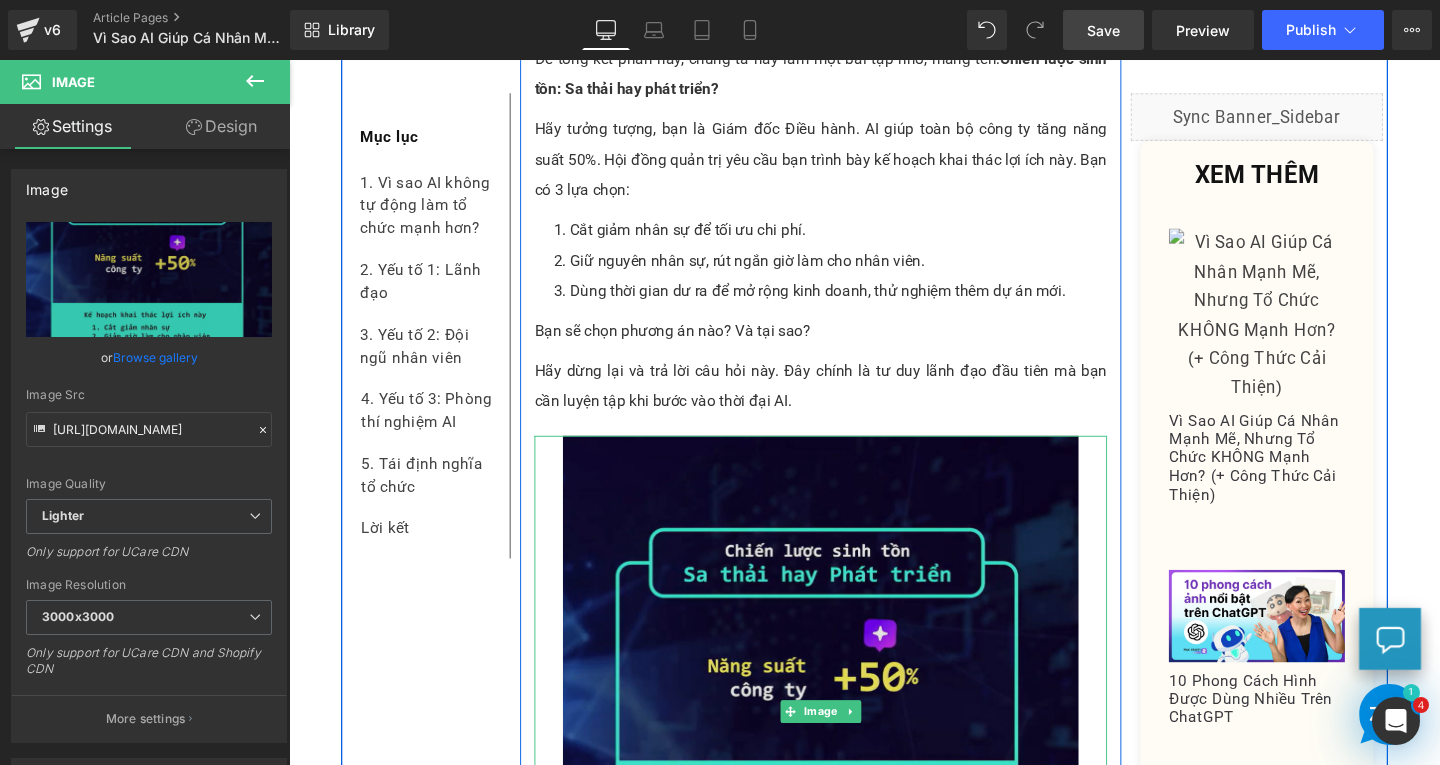 scroll, scrollTop: 5900, scrollLeft: 0, axis: vertical 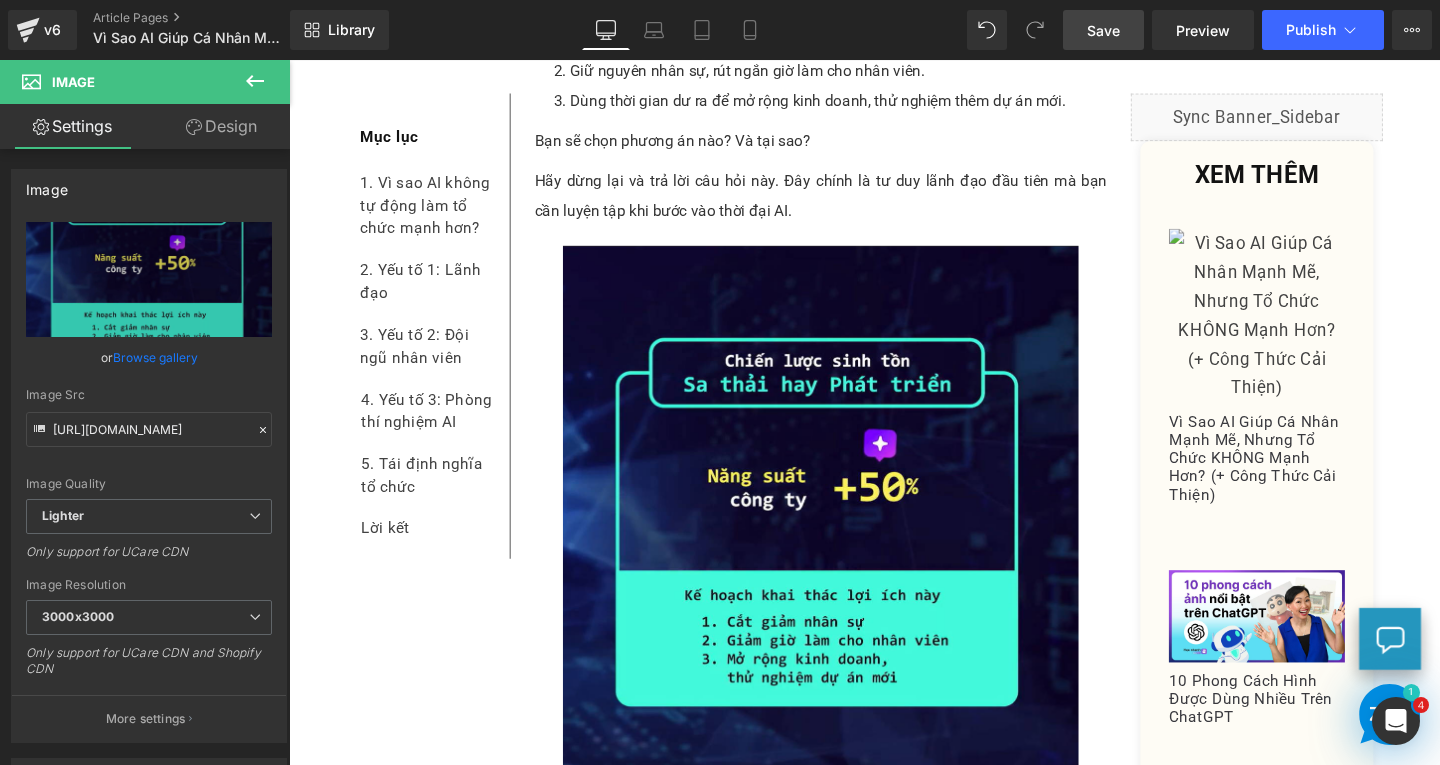 click on "Save" at bounding box center [1103, 30] 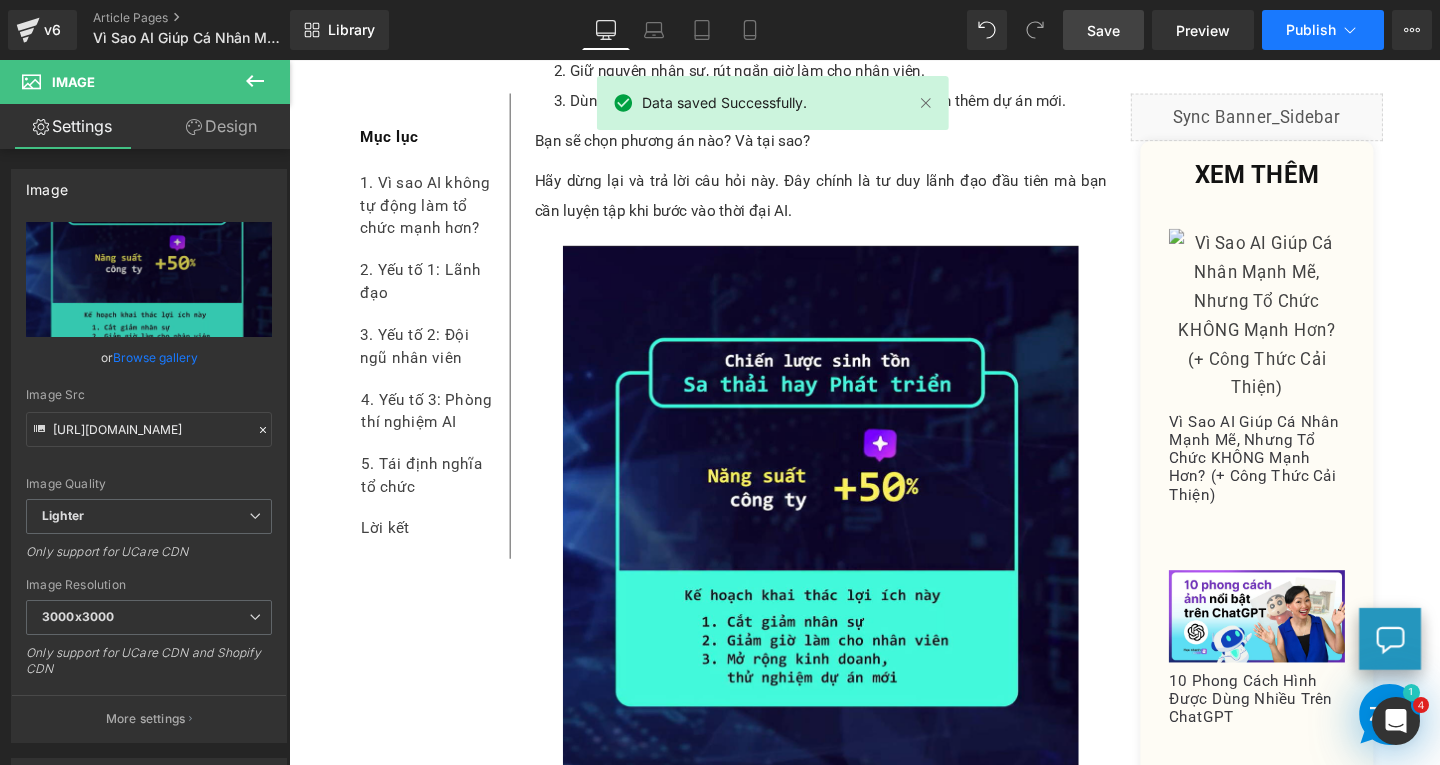 click on "Publish" at bounding box center [1311, 30] 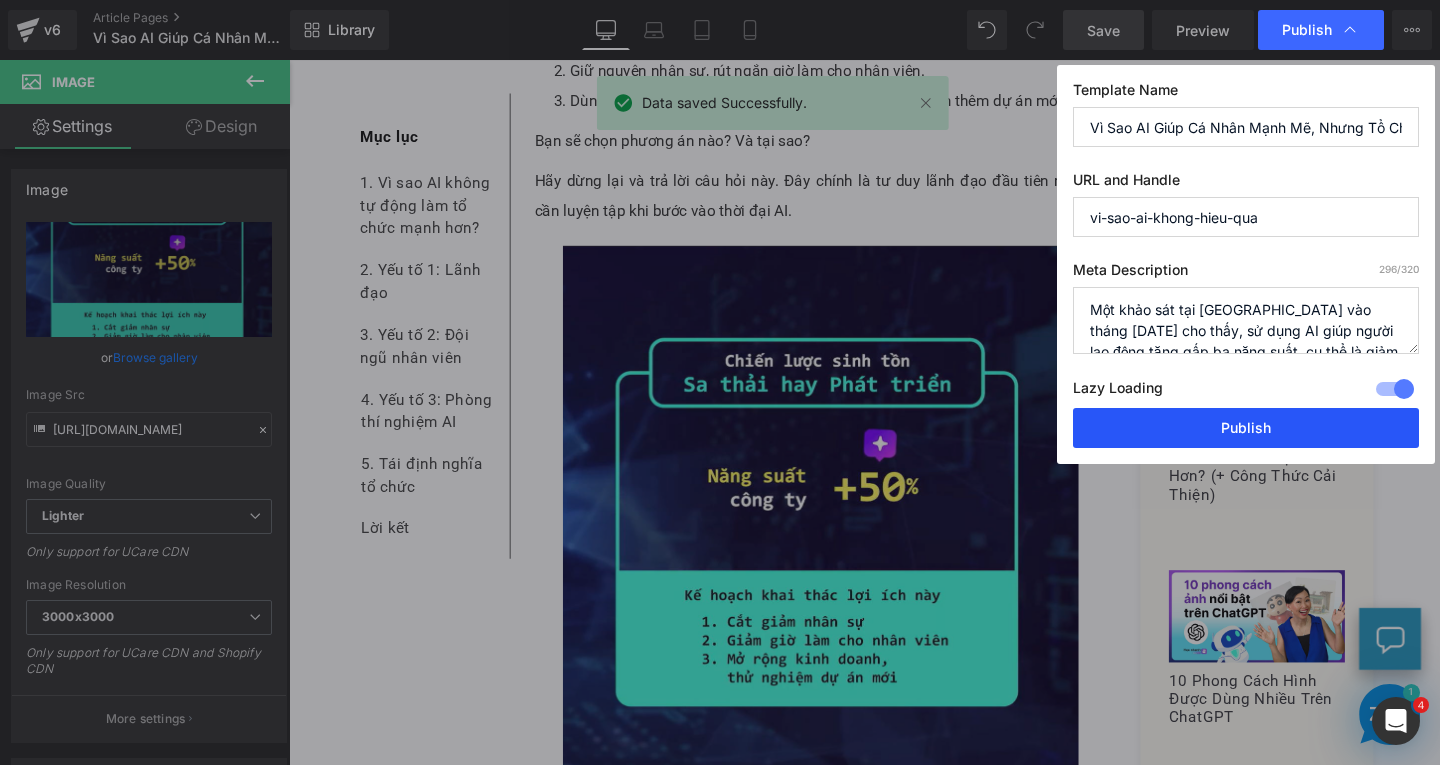 drag, startPoint x: 1239, startPoint y: 432, endPoint x: 723, endPoint y: 163, distance: 581.9081 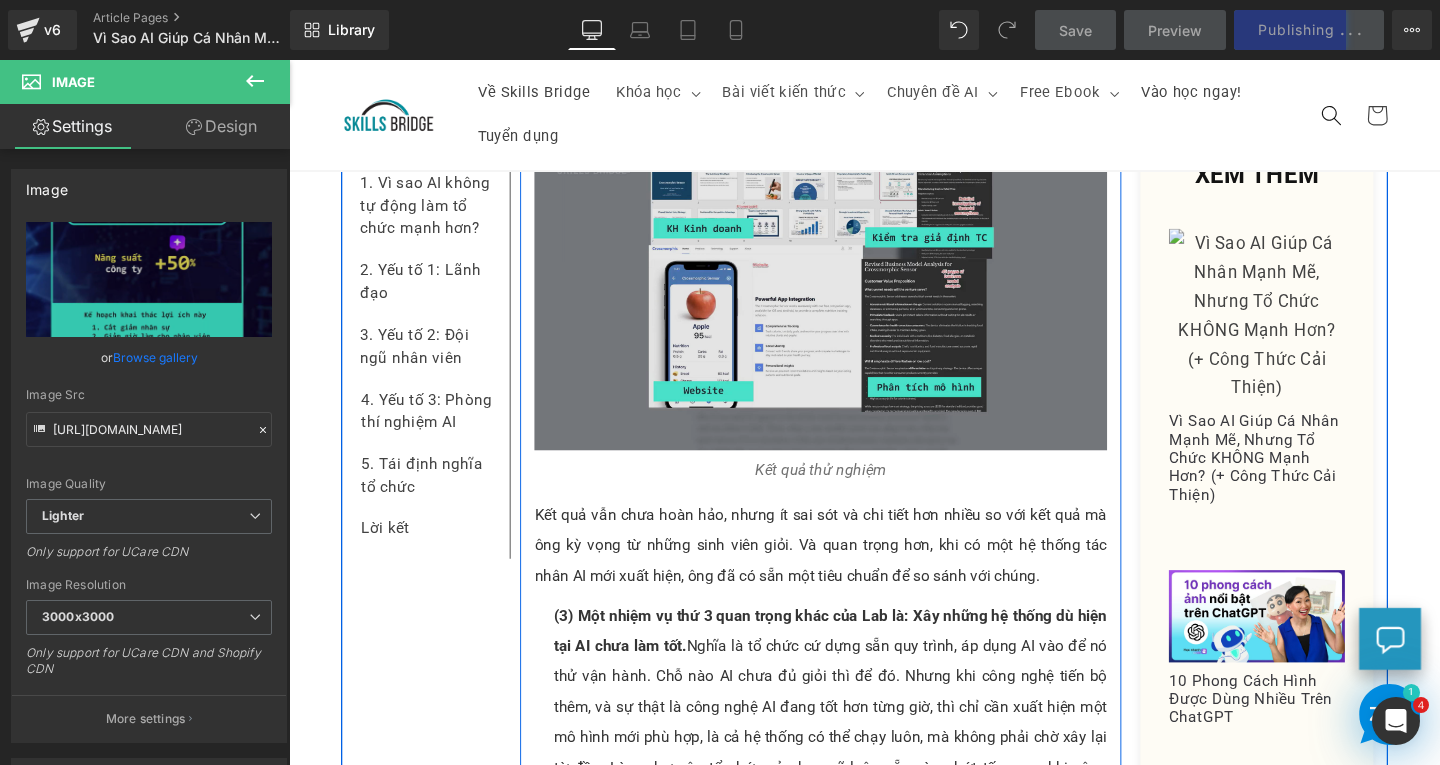 scroll, scrollTop: 10200, scrollLeft: 0, axis: vertical 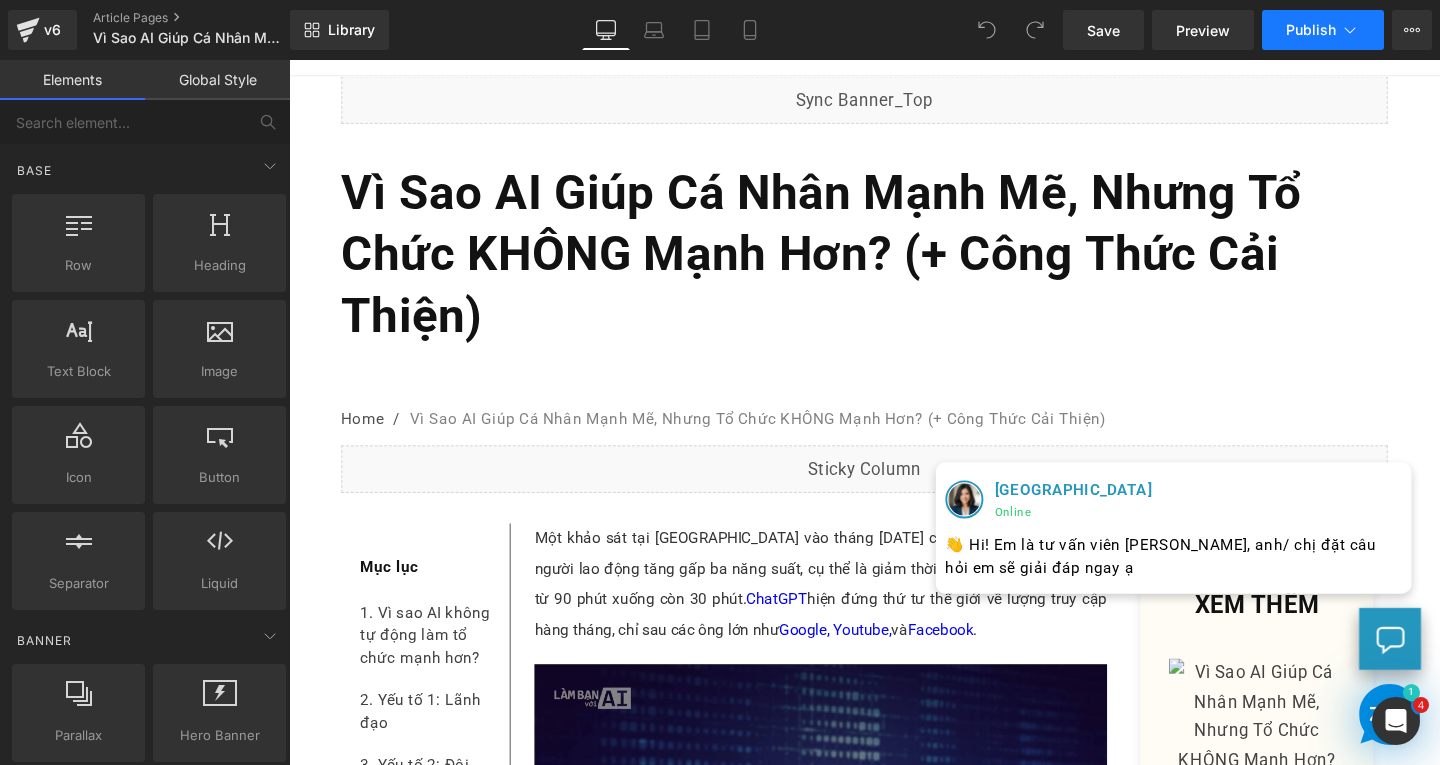 click on "Publish" at bounding box center [1311, 30] 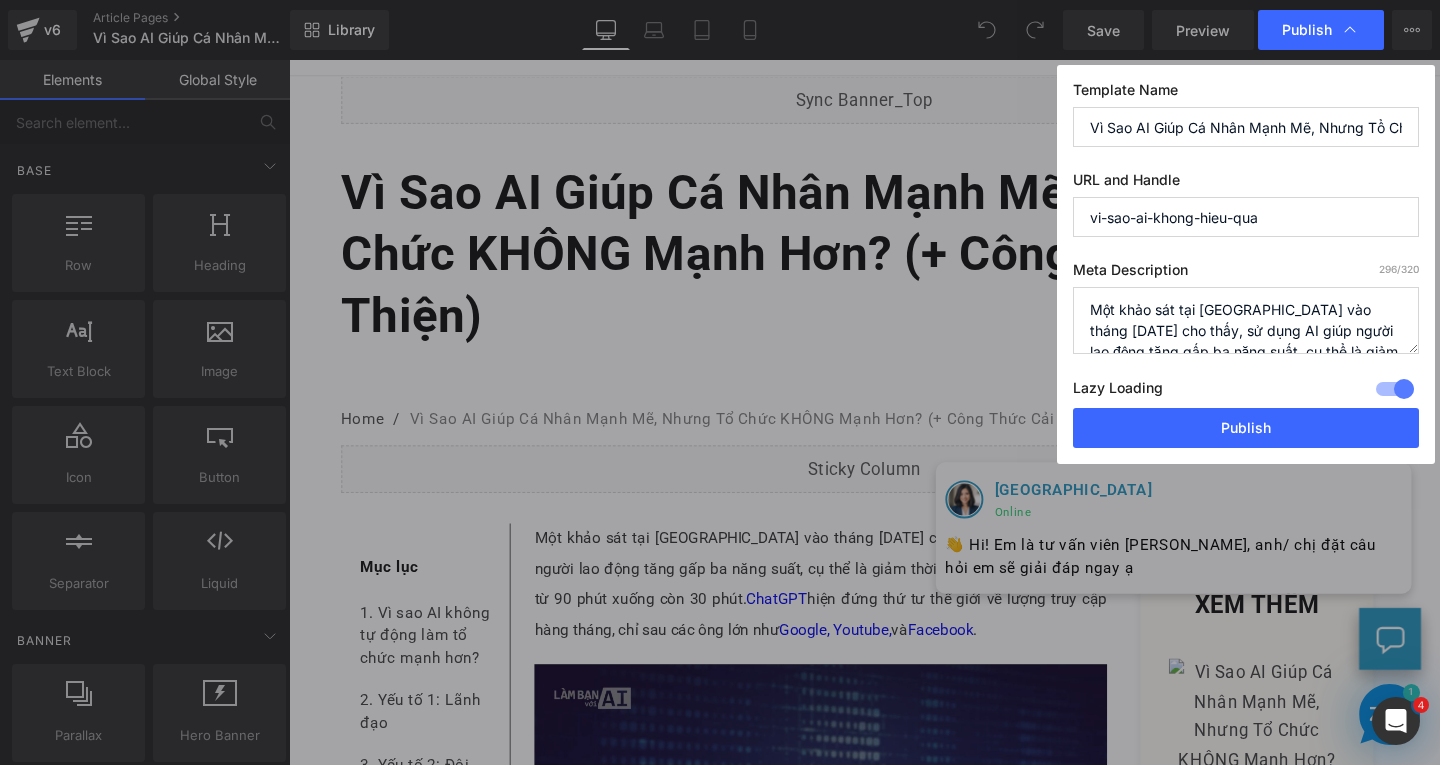 click on "vi-sao-ai-khong-hieu-qua" at bounding box center [1246, 217] 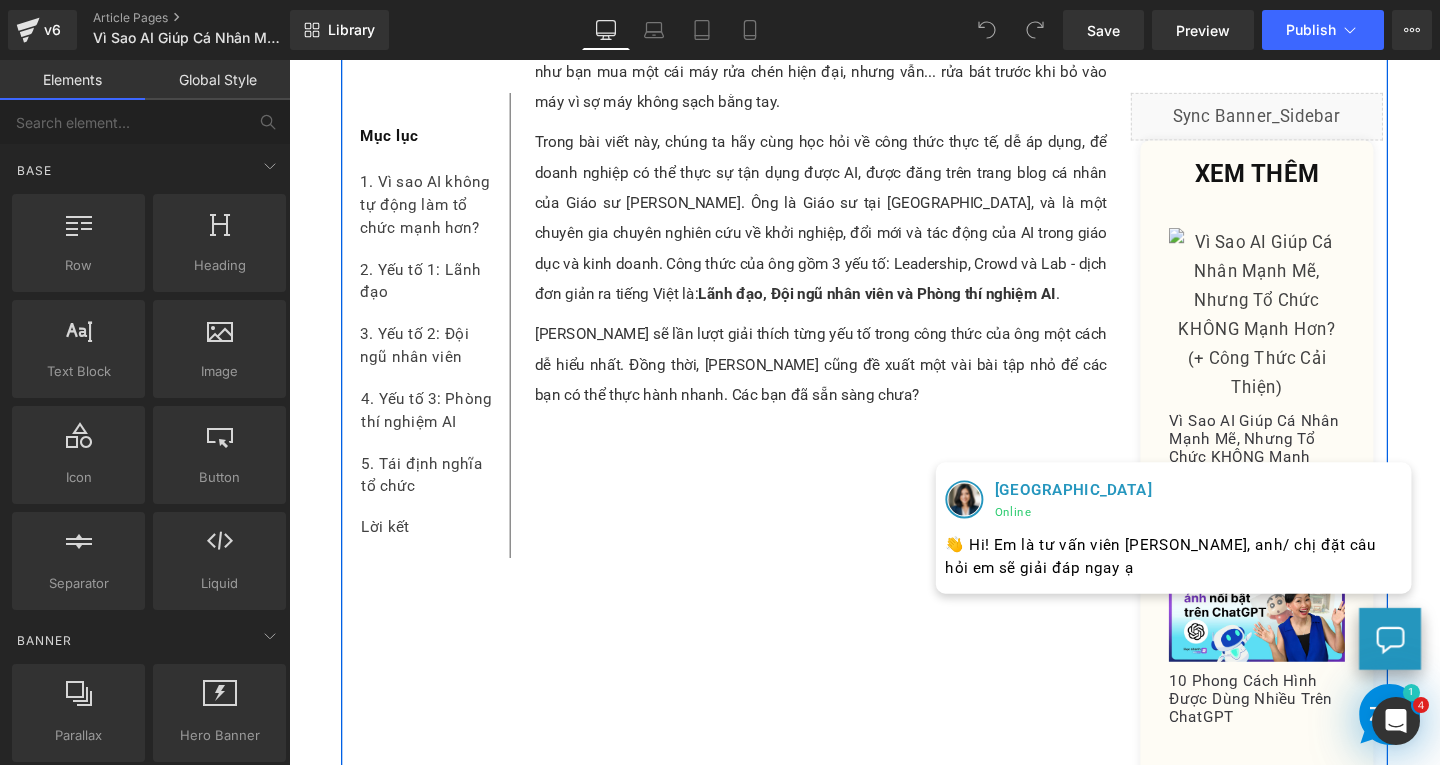 scroll, scrollTop: 1800, scrollLeft: 0, axis: vertical 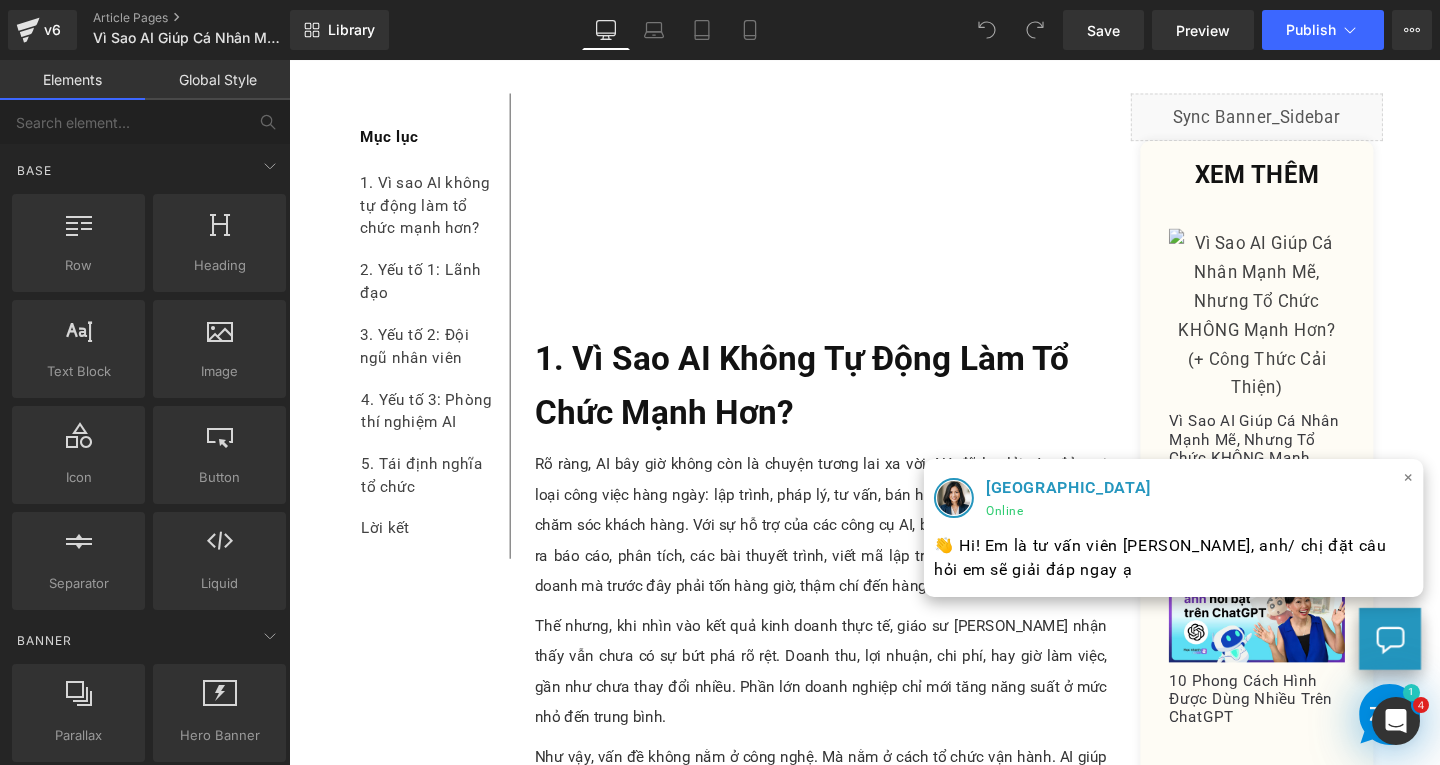 click on "×" at bounding box center (1466, 499) 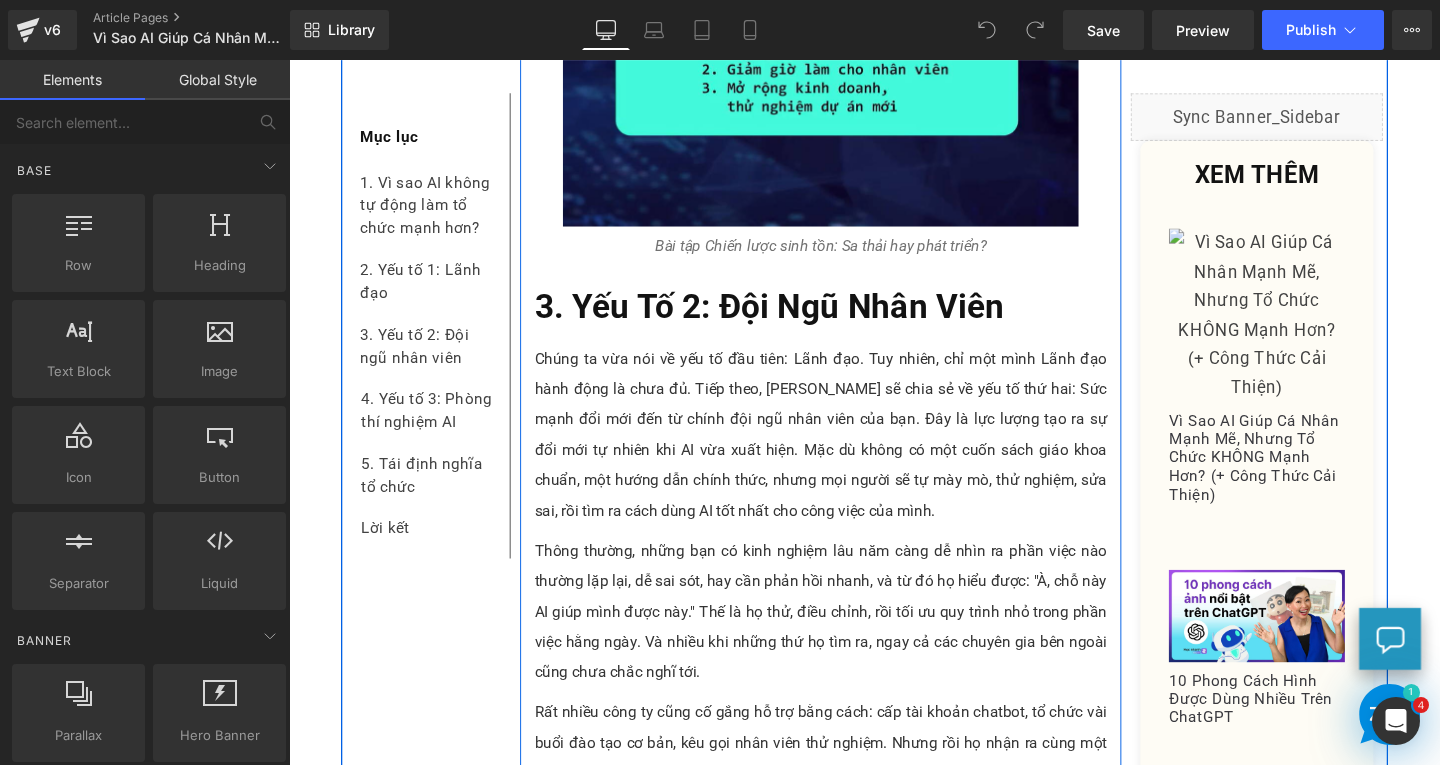 scroll, scrollTop: 6900, scrollLeft: 0, axis: vertical 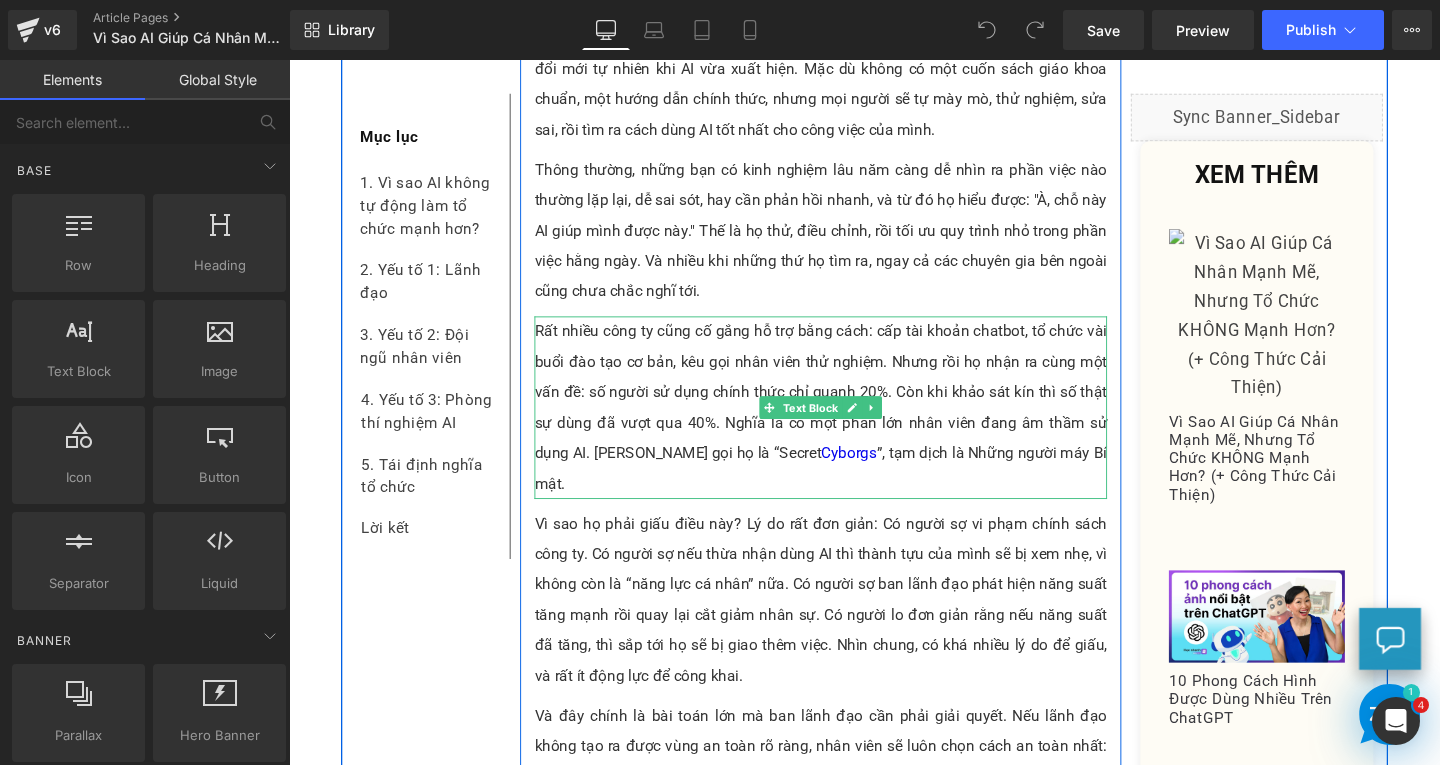 click on "Rất nhiều công ty cũng cố gắng hỗ trợ bằng cách: cấp tài khoản chatbot, tổ chức vài buổi đào tạo cơ bản, kêu gọi nhân viên thử nghiệm. Nhưng rồi họ nhận ra cùng một vấn đề: số người sử dụng chính thức chỉ quanh 20%. Còn khi khảo sát kín thì số thật sự dùng đã vượt qua 40%. Nghĩa là có một phần lớn nhân viên đang âm thầm sử dụng AI. [PERSON_NAME] gọi họ là “Secret  Cyborgs ”, tạm dịch là Những người máy Bí mật." at bounding box center [848, 426] 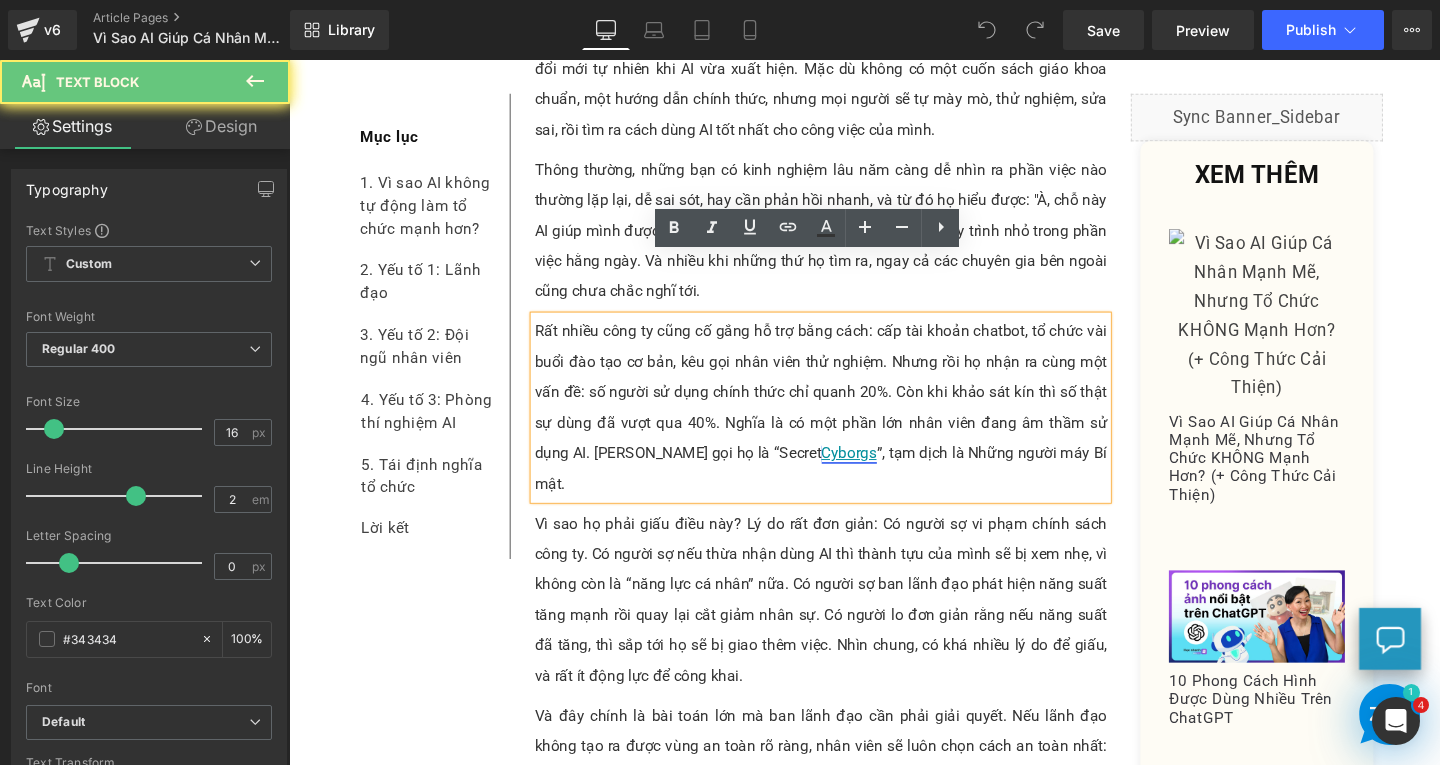 click on "Cyborgs" at bounding box center (878, 473) 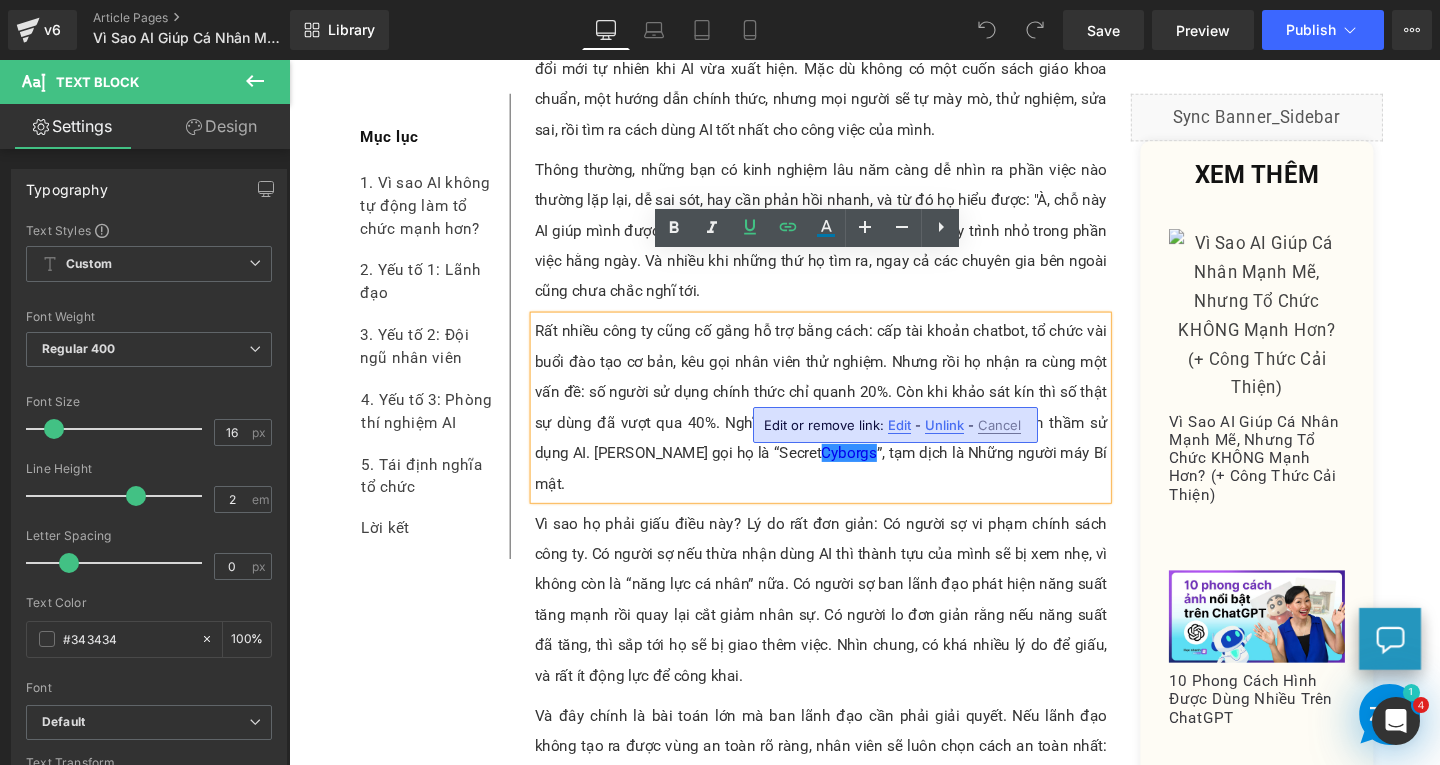 click on "Edit" at bounding box center (899, 425) 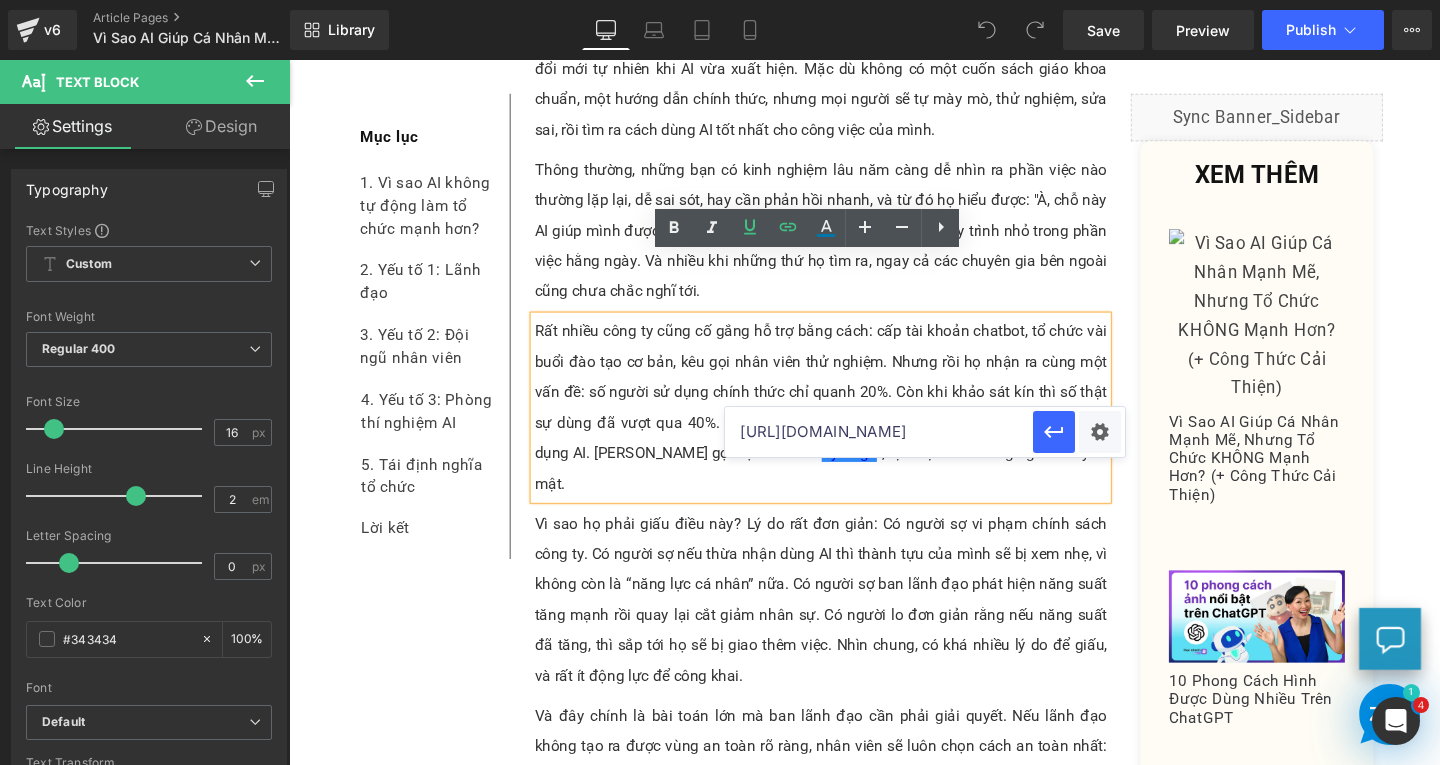 click on "[URL][DOMAIN_NAME]" at bounding box center [879, 432] 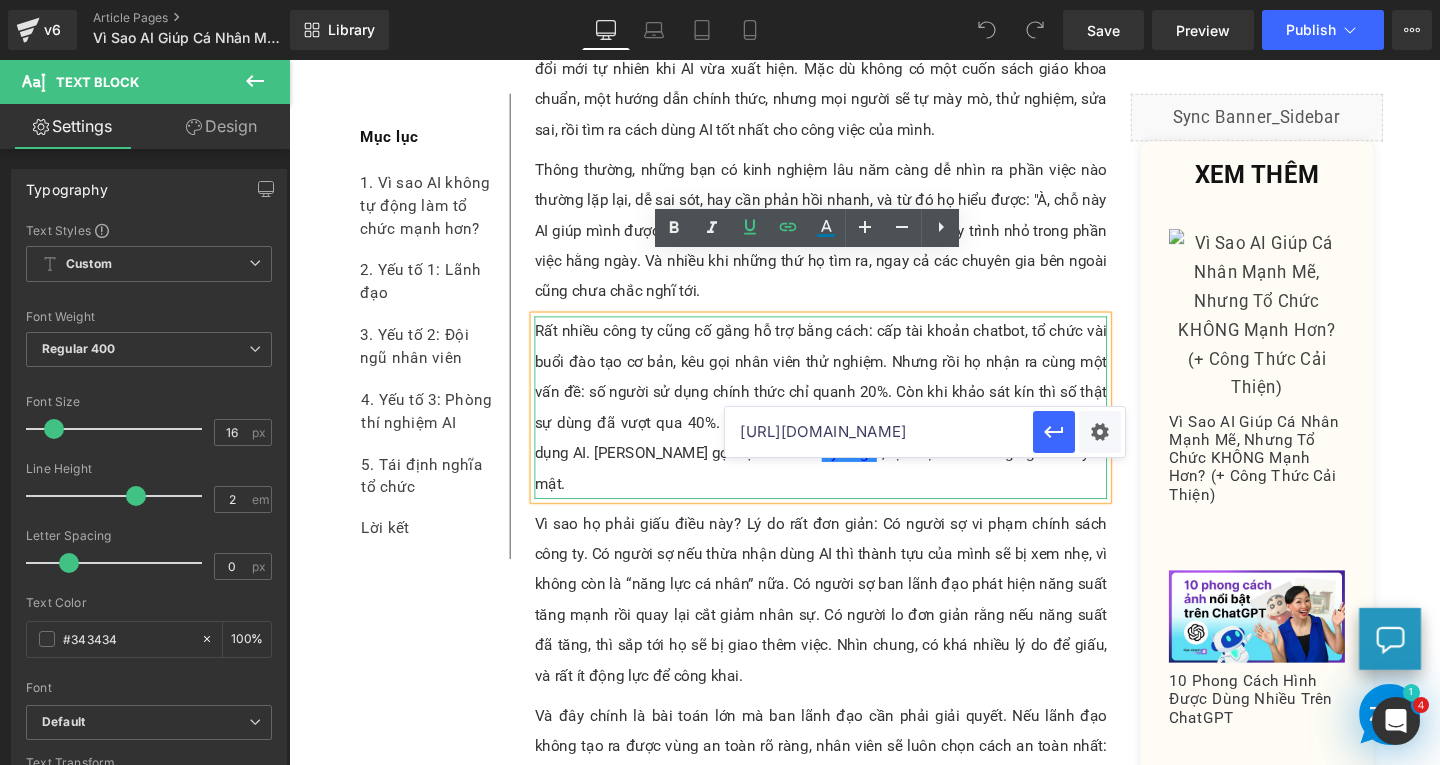 click on "Rất nhiều công ty cũng cố gắng hỗ trợ bằng cách: cấp tài khoản chatbot, tổ chức vài buổi đào tạo cơ bản, kêu gọi nhân viên thử nghiệm. Nhưng rồi họ nhận ra cùng một vấn đề: số người sử dụng chính thức chỉ quanh 20%. Còn khi khảo sát kín thì số thật sự dùng đã vượt qua 40%. Nghĩa là có một phần lớn nhân viên đang âm thầm sử dụng AI. [PERSON_NAME] gọi họ là “Secret  Cyborgs ”, tạm dịch là Những người máy Bí mật." at bounding box center [848, 426] 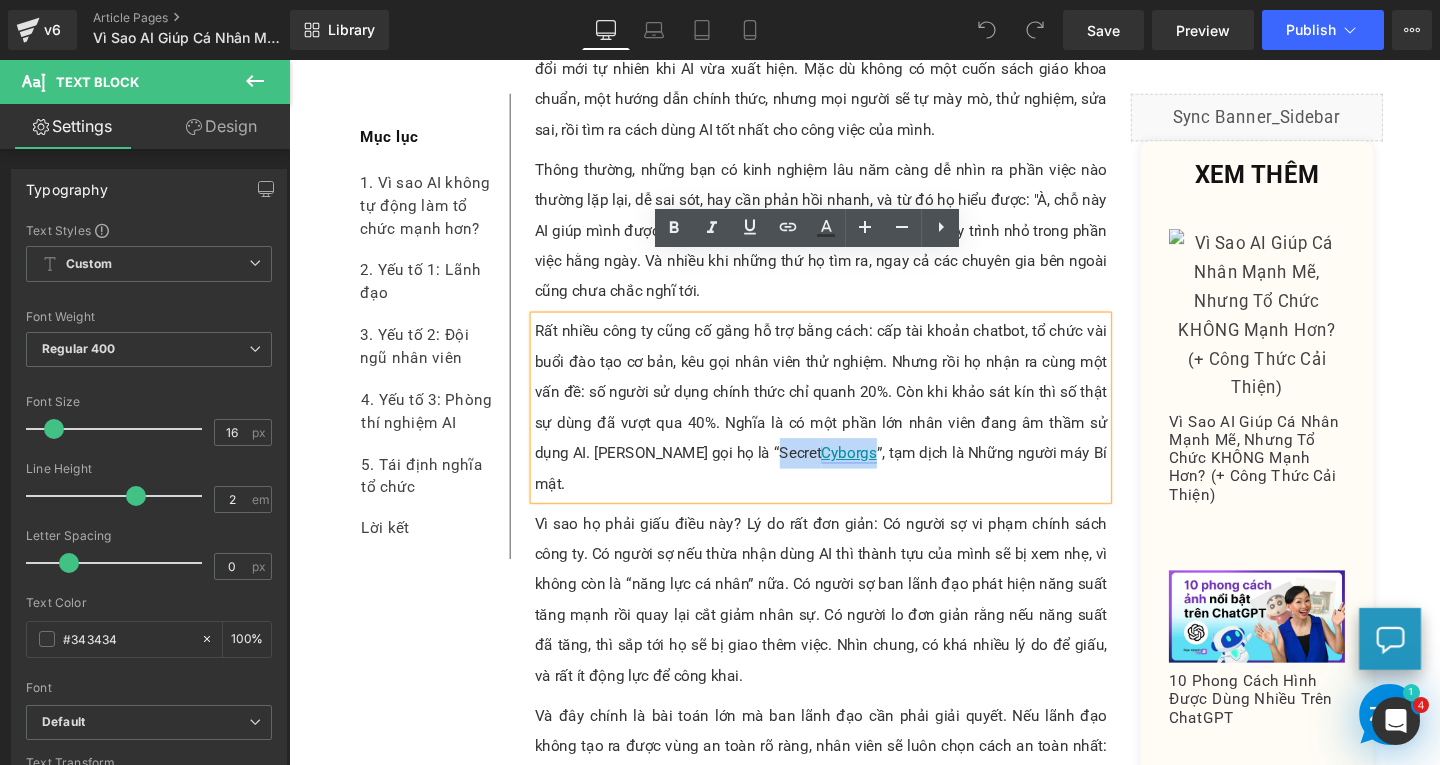 drag, startPoint x: 785, startPoint y: 407, endPoint x: 889, endPoint y: 407, distance: 104 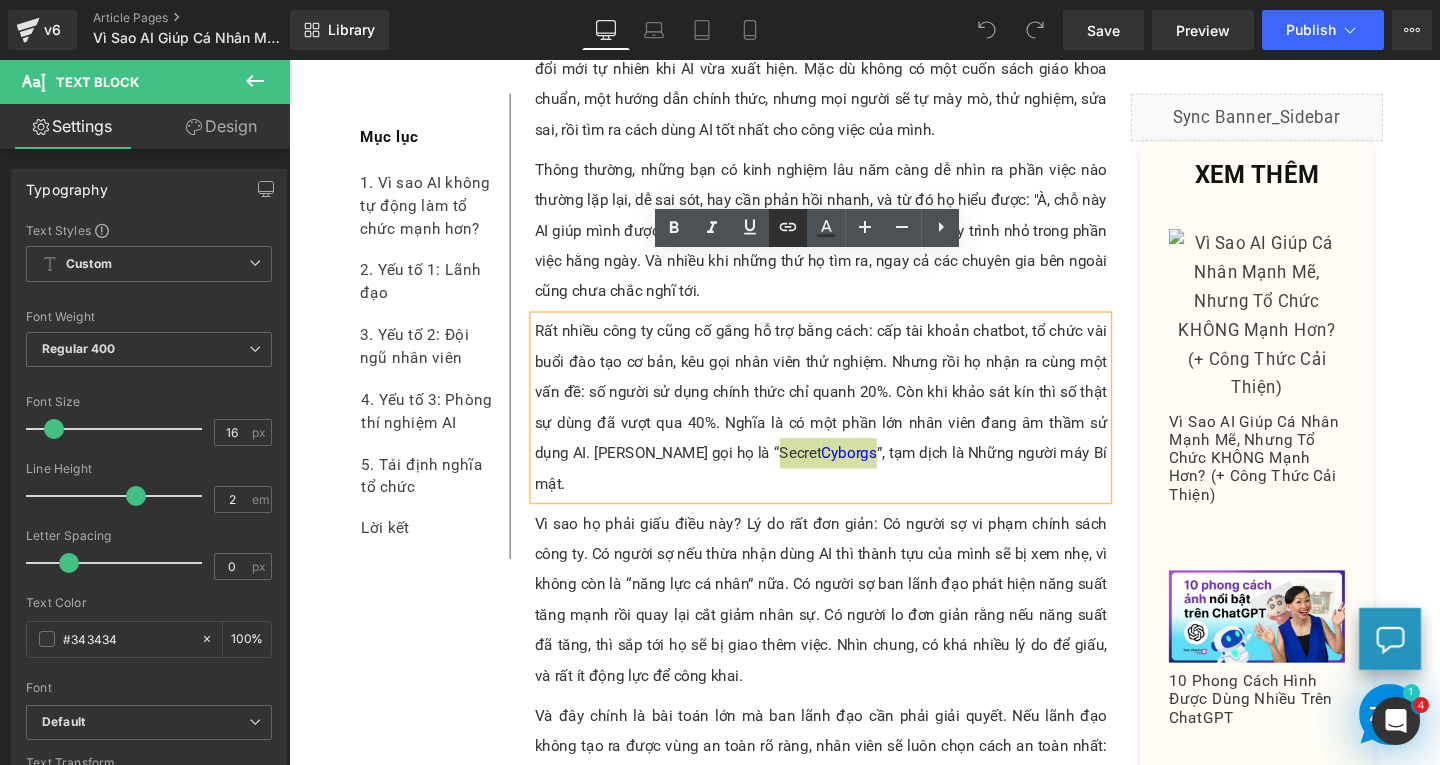 click 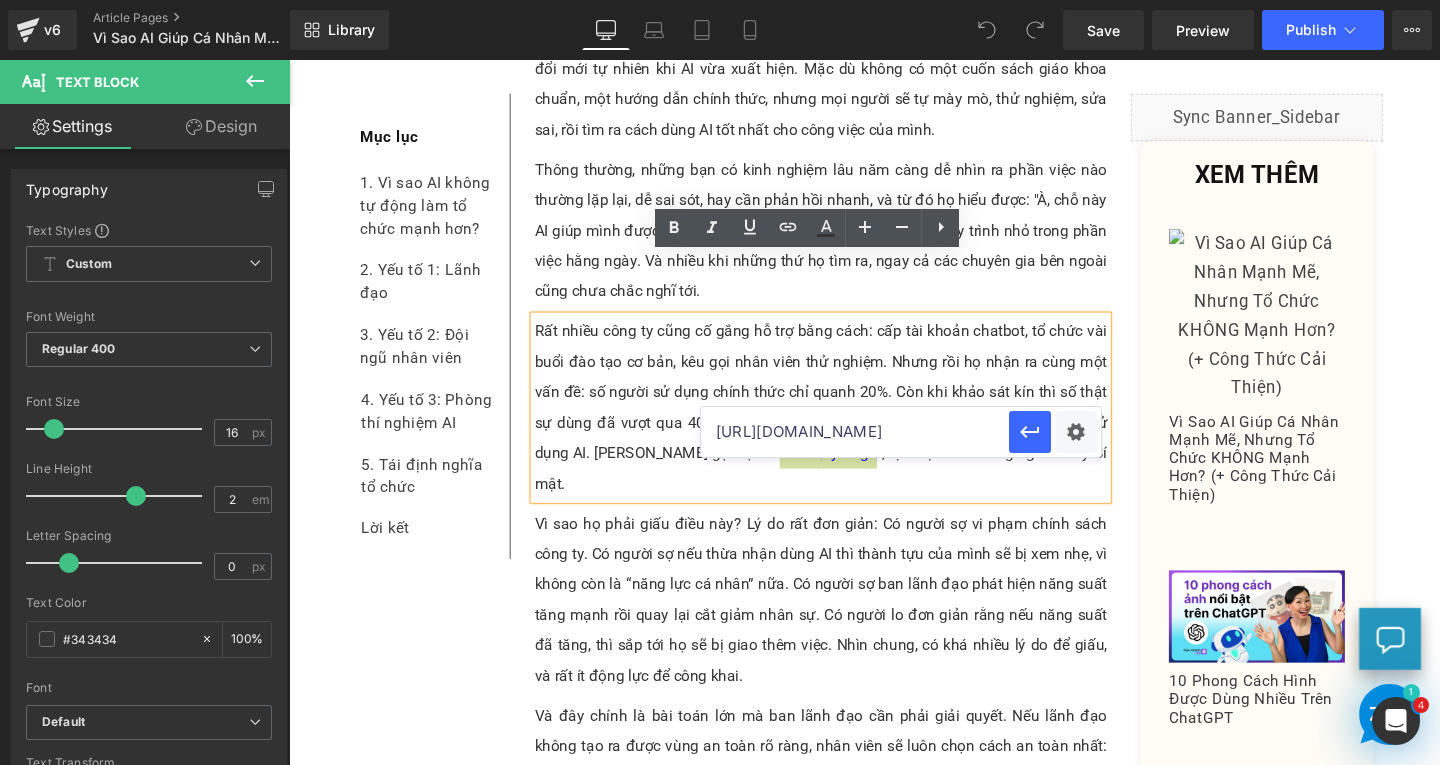 click on "[URL][DOMAIN_NAME]" at bounding box center (855, 432) 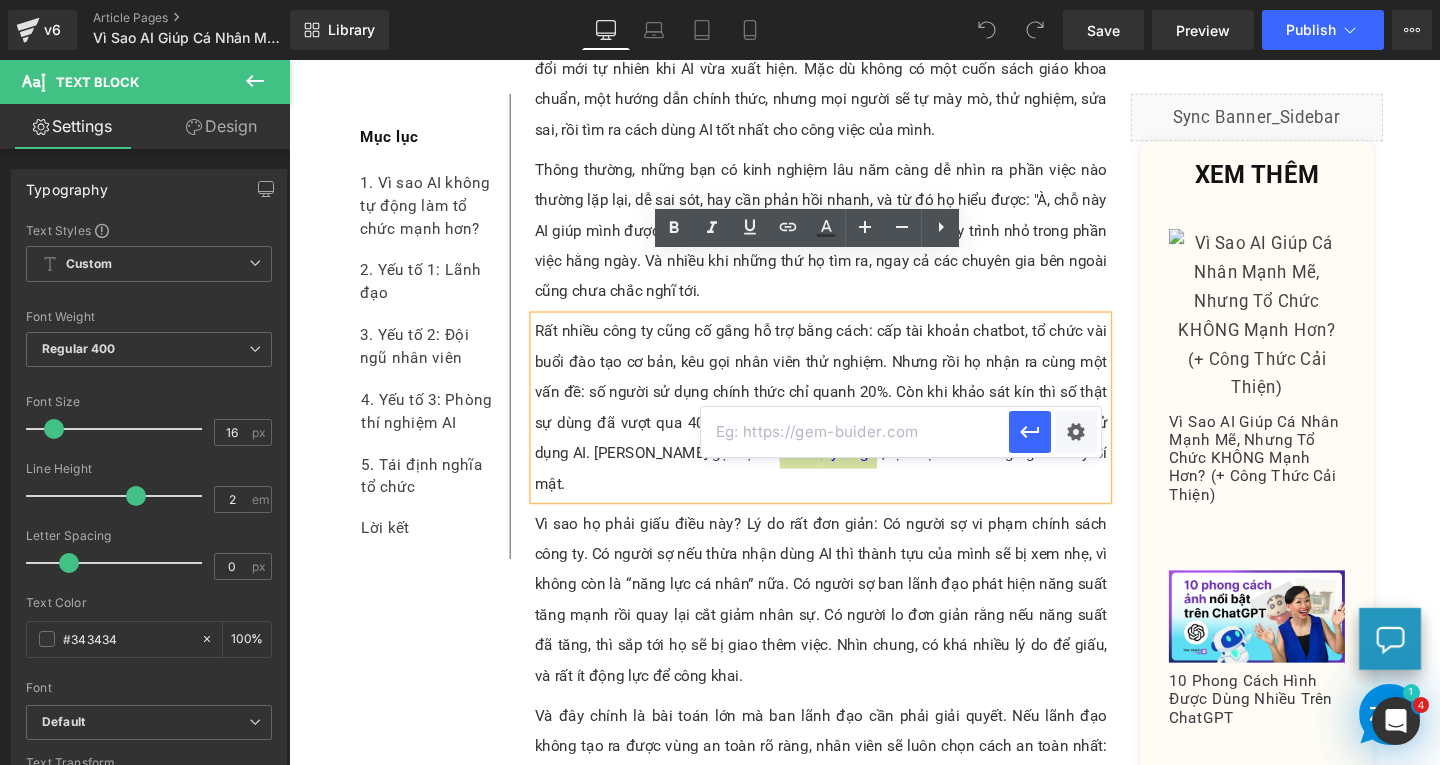 paste on "[URL][DOMAIN_NAME]" 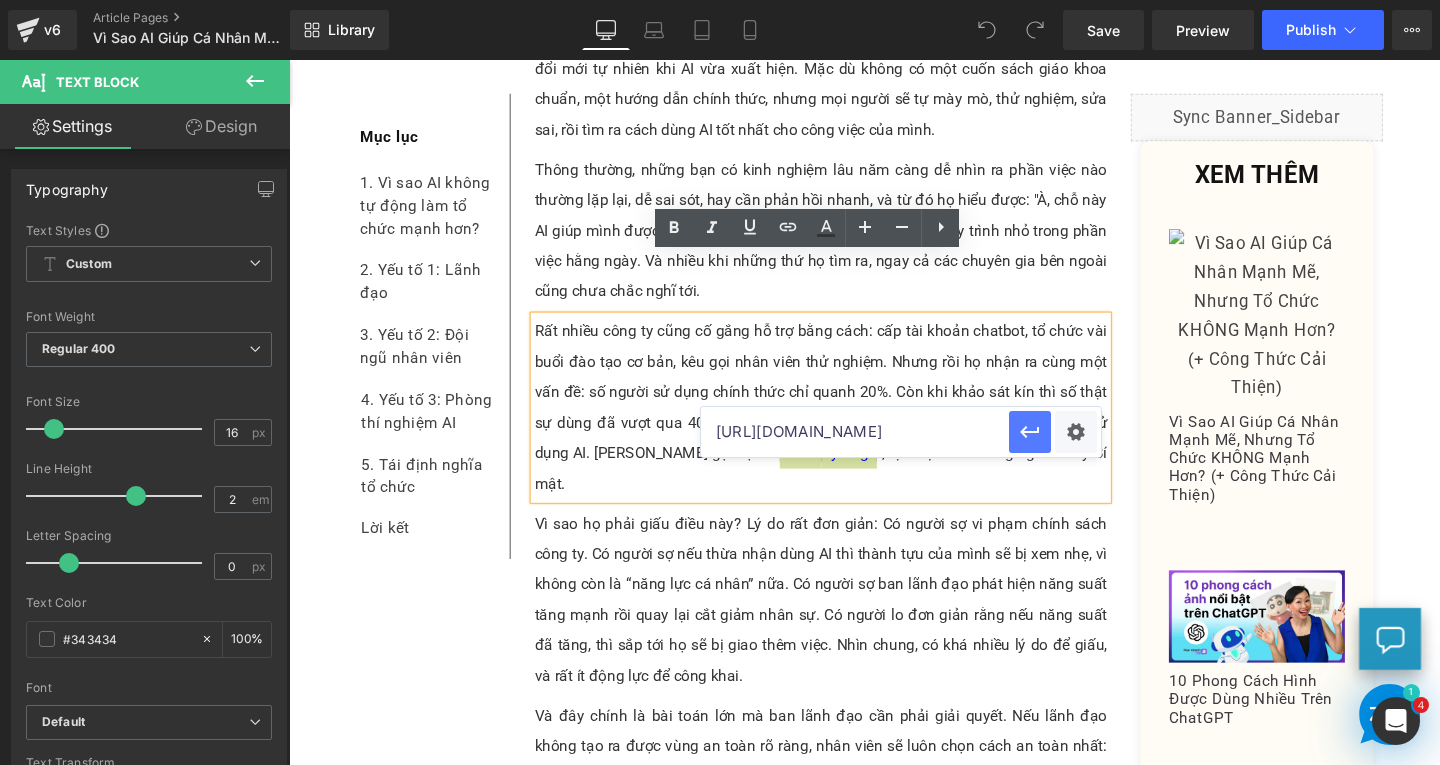 scroll, scrollTop: 0, scrollLeft: 312, axis: horizontal 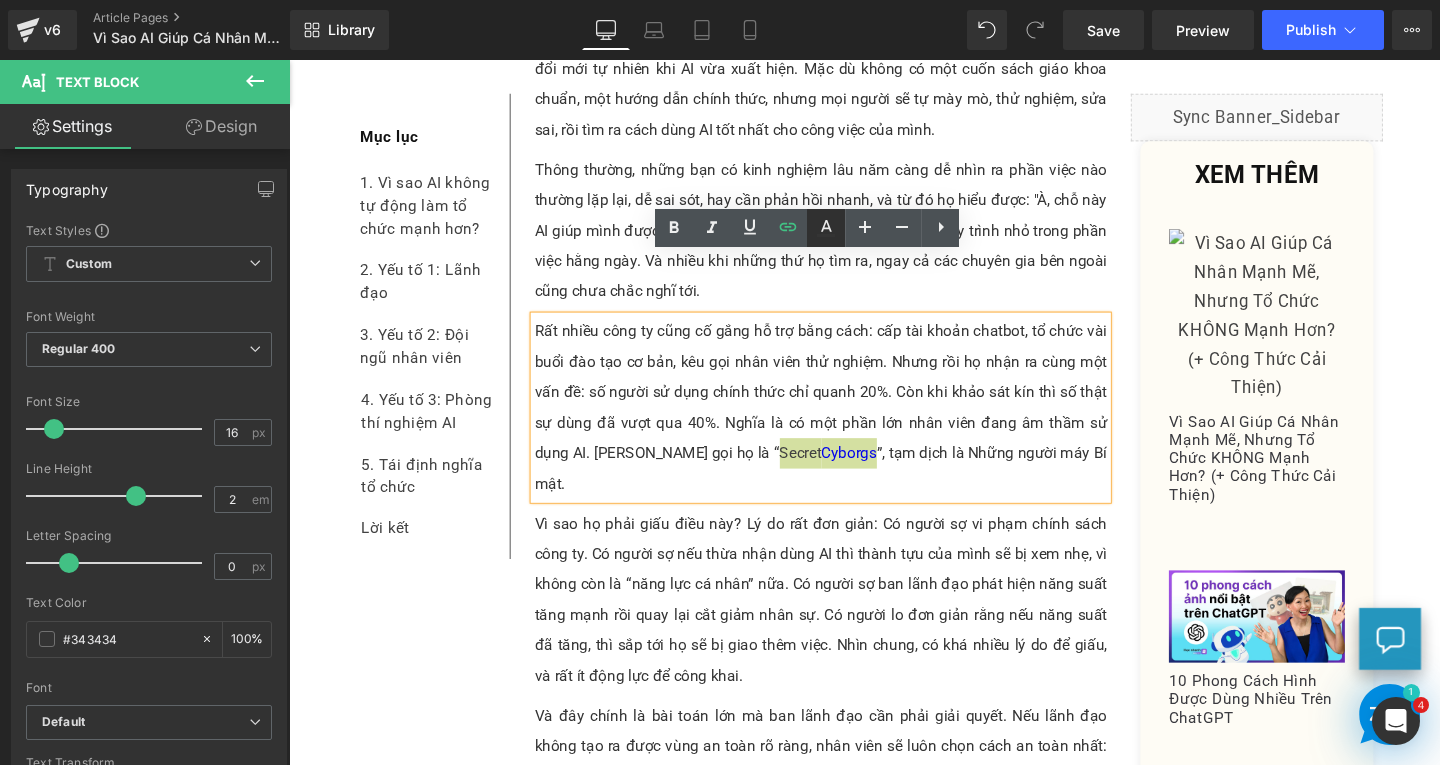 click 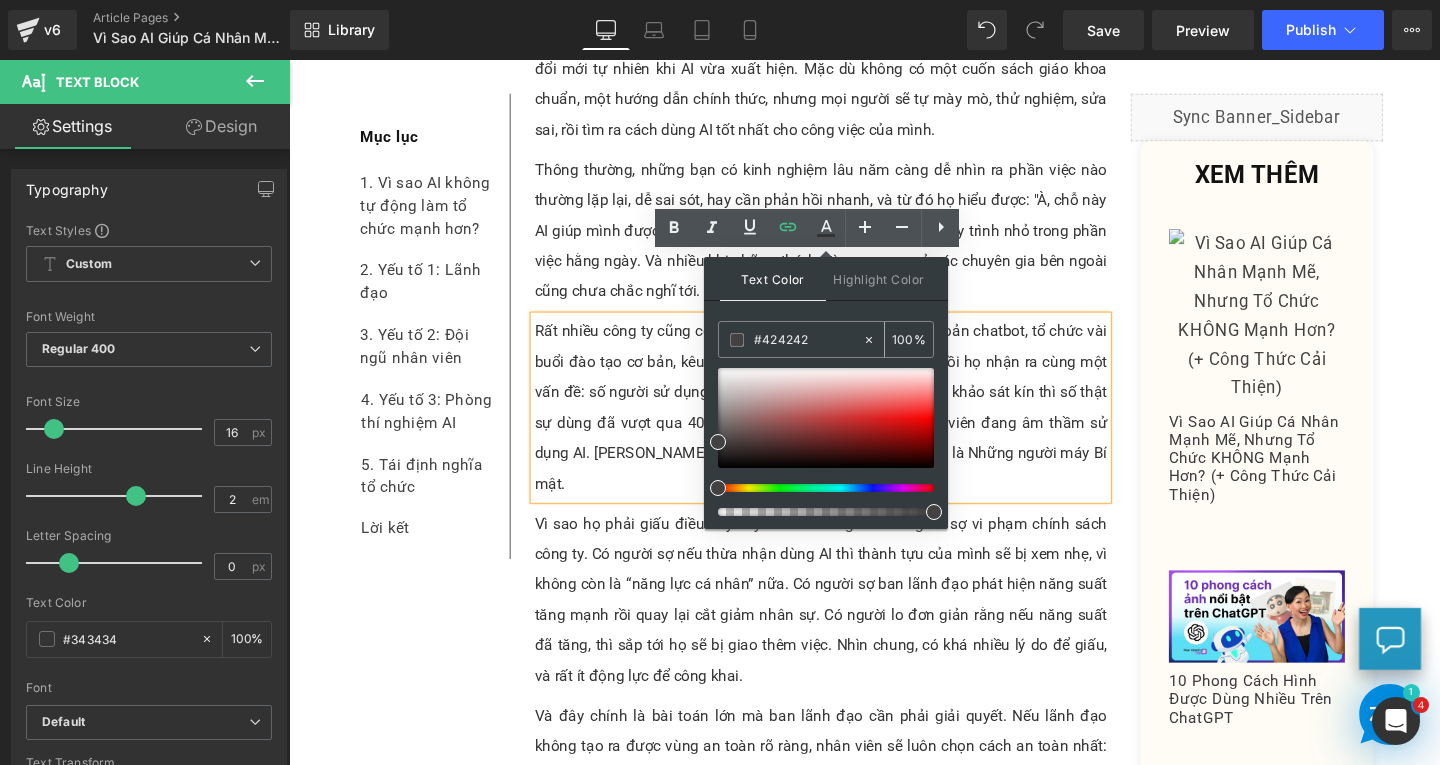 drag, startPoint x: 816, startPoint y: 345, endPoint x: 753, endPoint y: 342, distance: 63.07139 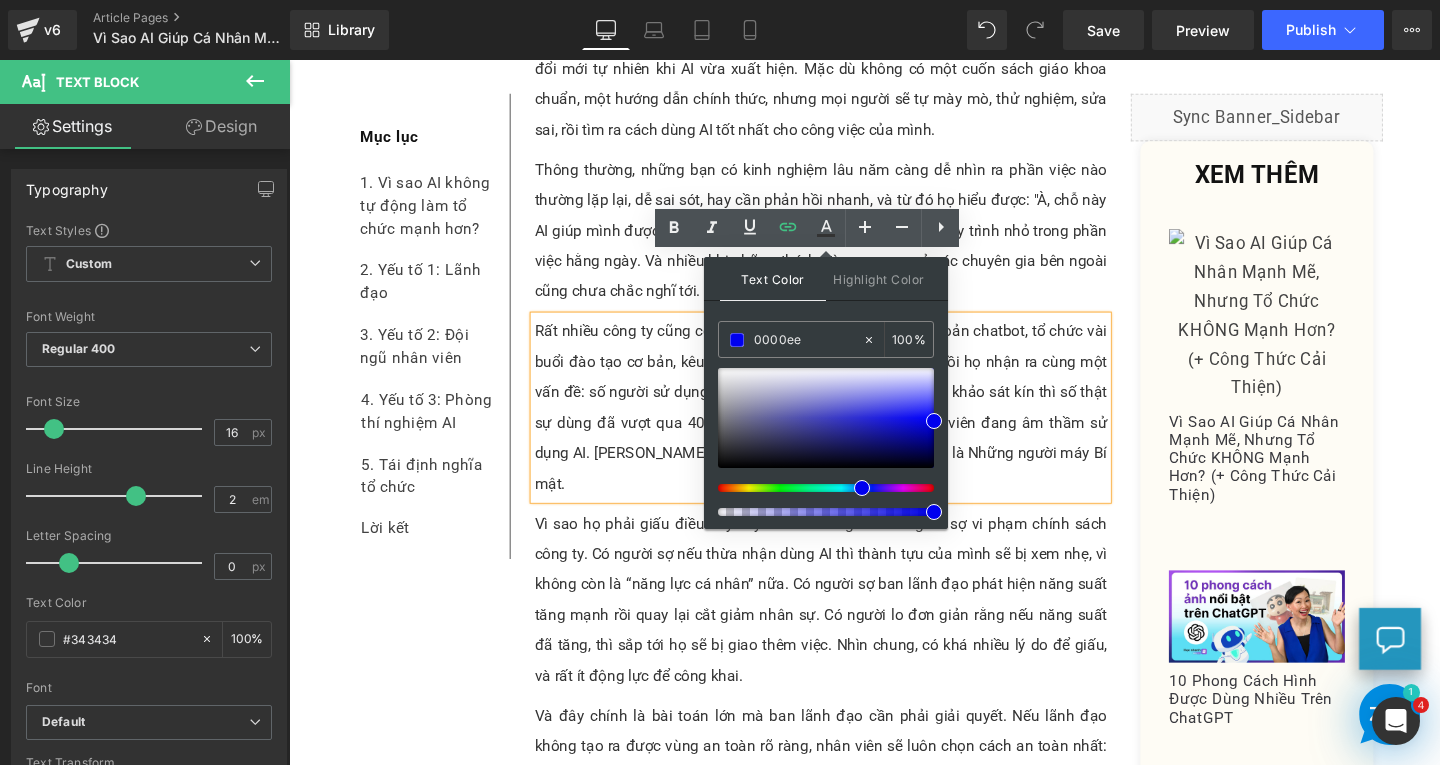 type on "0000ee" 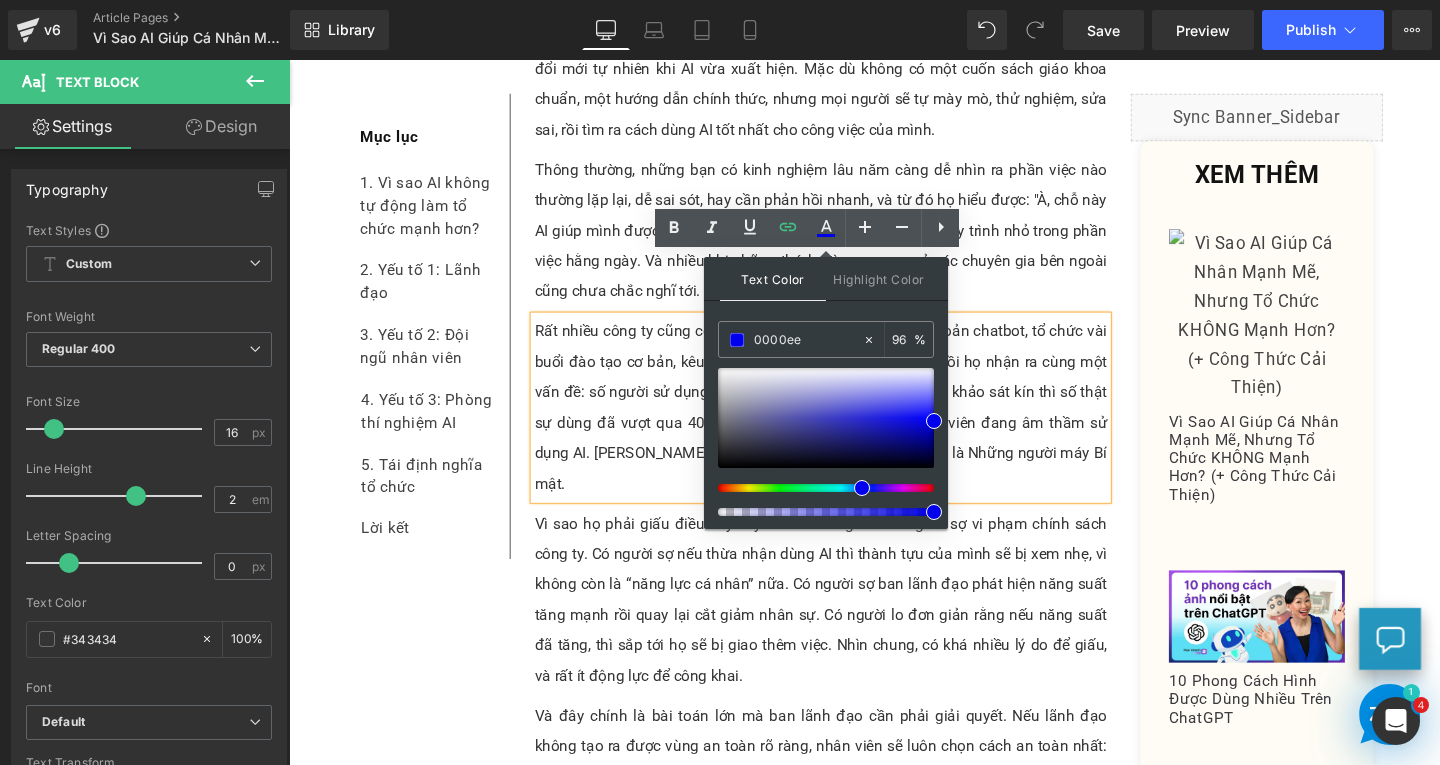 drag, startPoint x: 1228, startPoint y: 570, endPoint x: 1066, endPoint y: 438, distance: 208.9689 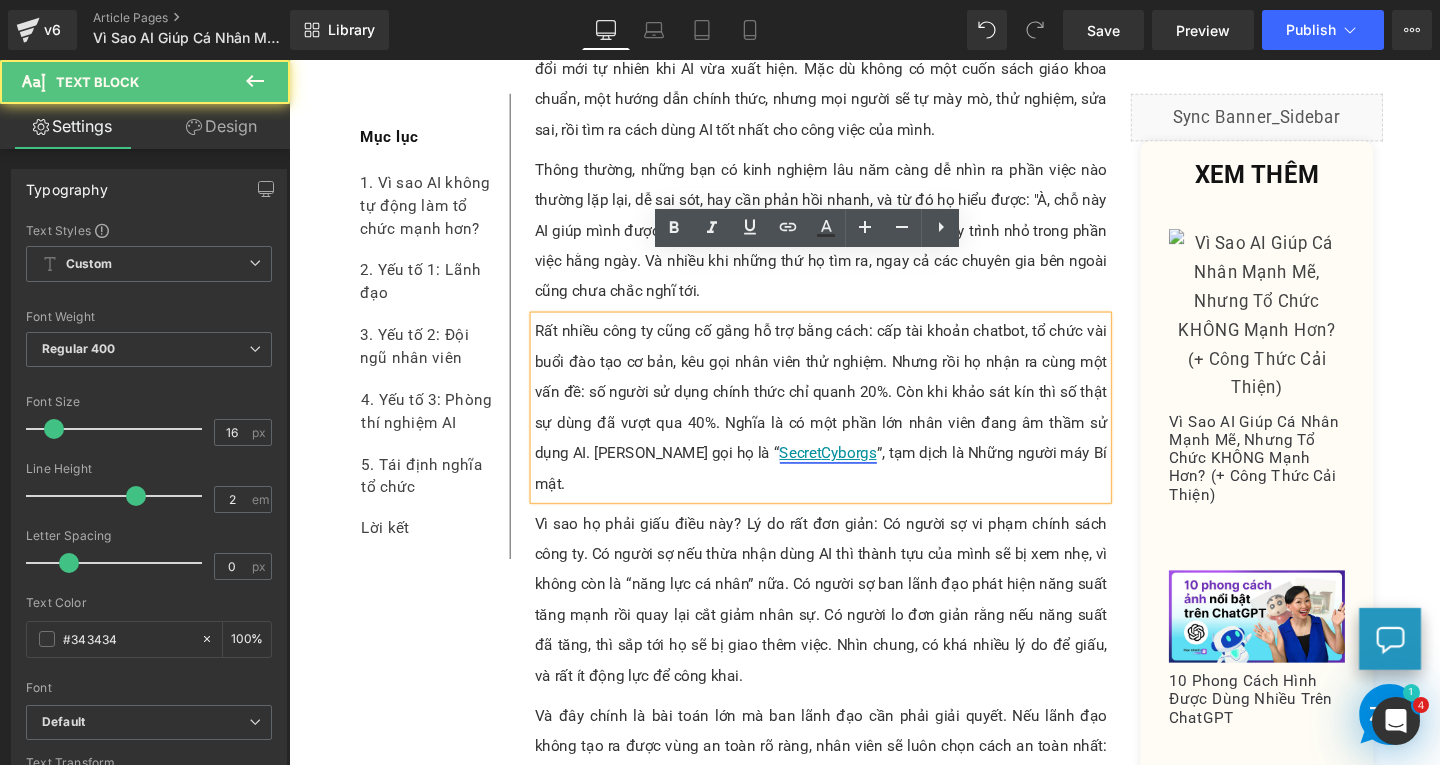 click on "Secret  Cyborgs" at bounding box center [856, 473] 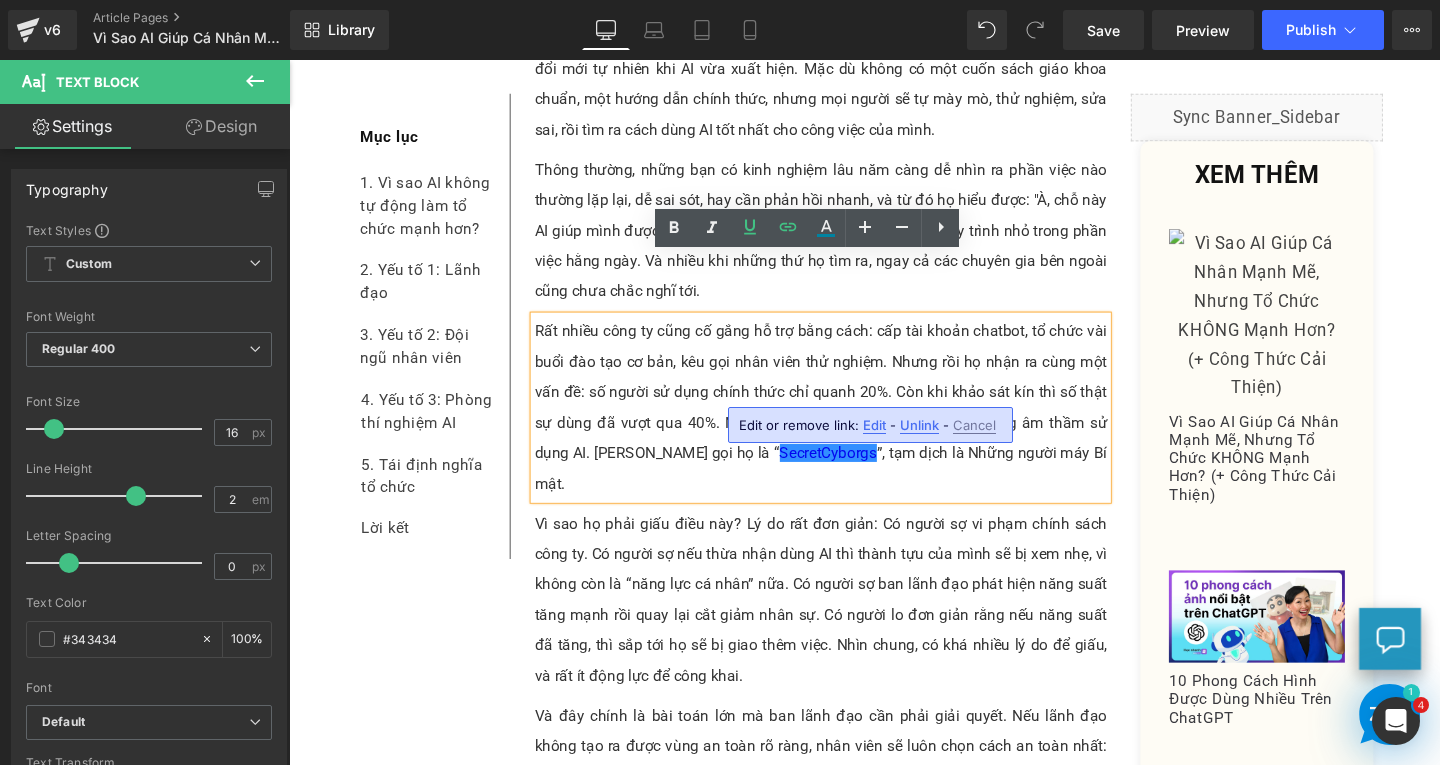 click on "Edit" at bounding box center (874, 425) 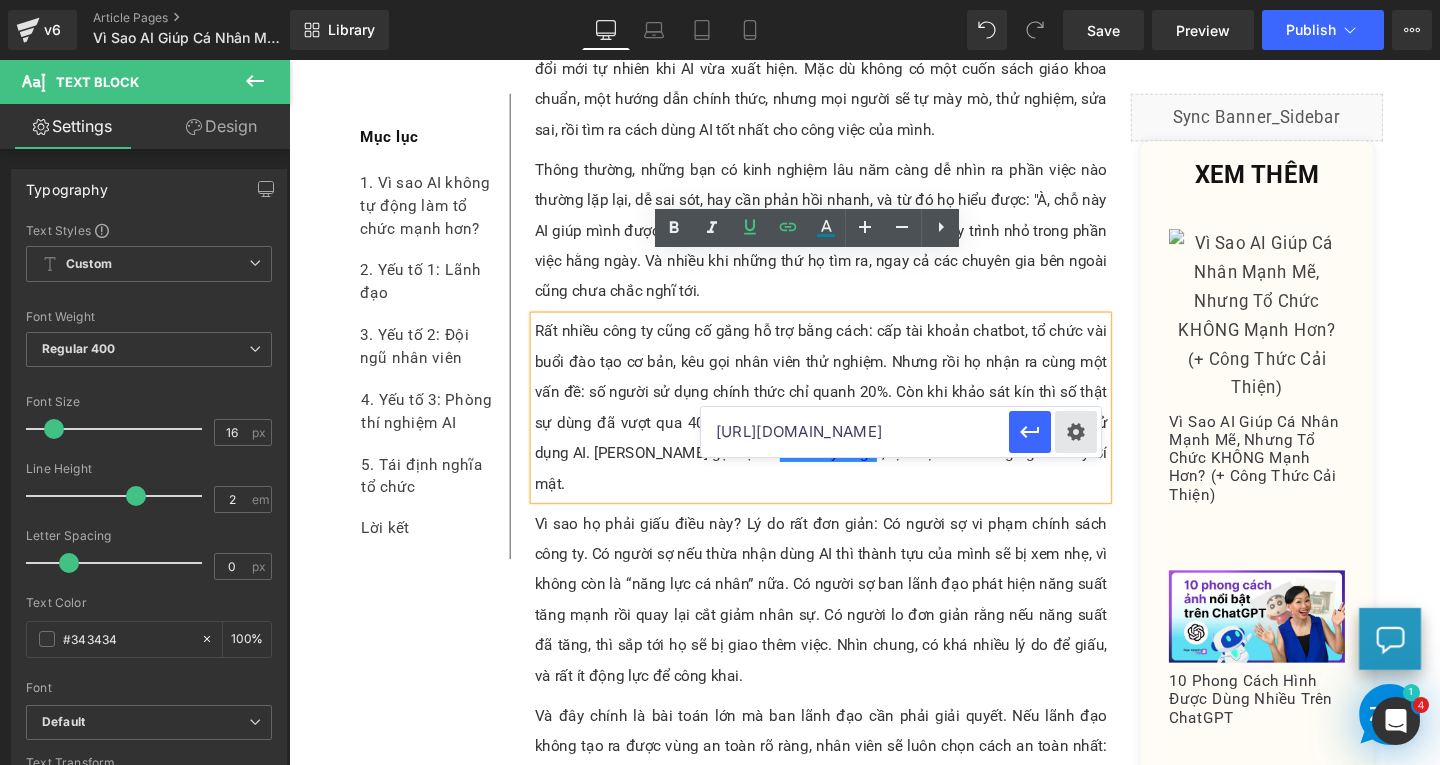 click on "Text Color Highlight Color #333333 0000ee 100 % transparent 0 %   Edit or remove link:   Edit   -   Unlink   -   Cancel             [URL][DOMAIN_NAME]" at bounding box center [720, 0] 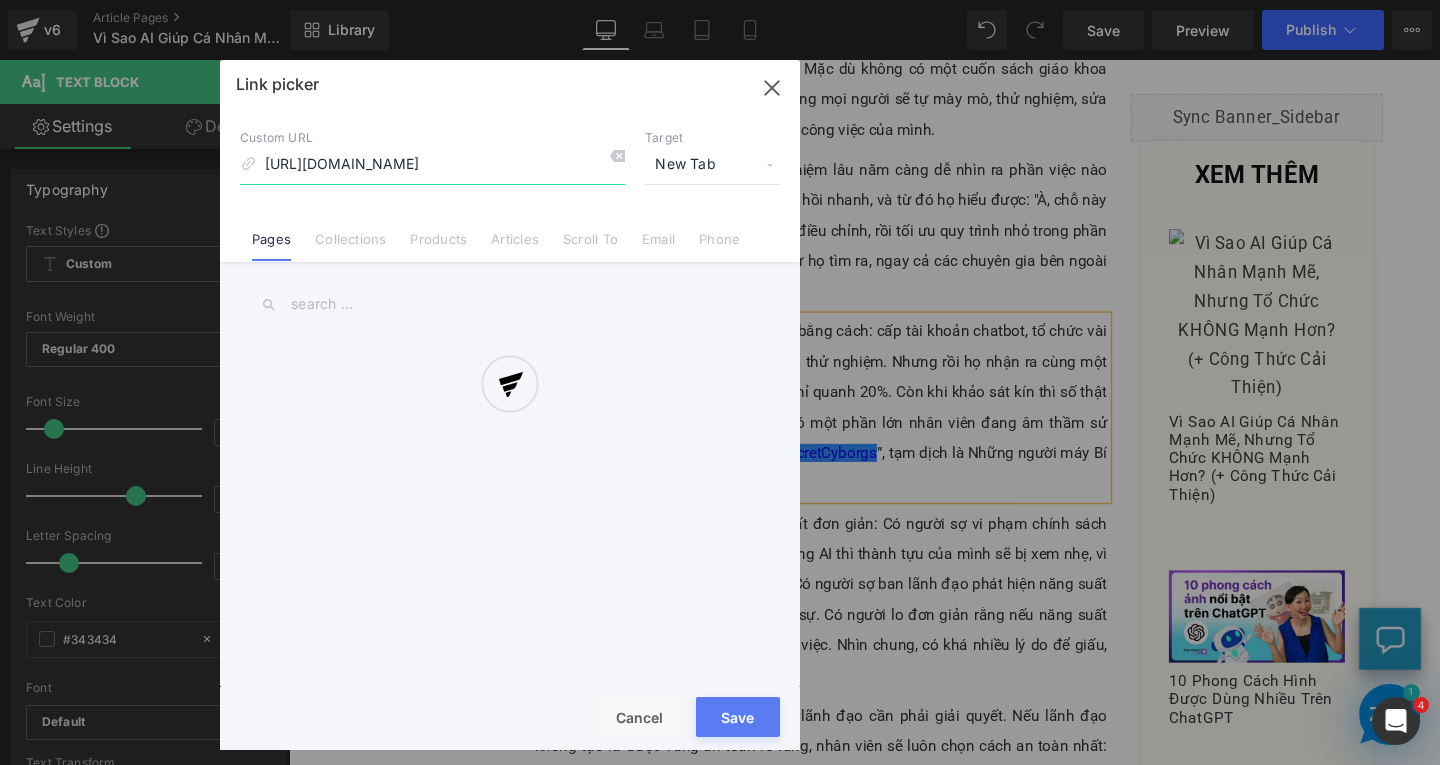 scroll, scrollTop: 0, scrollLeft: 180, axis: horizontal 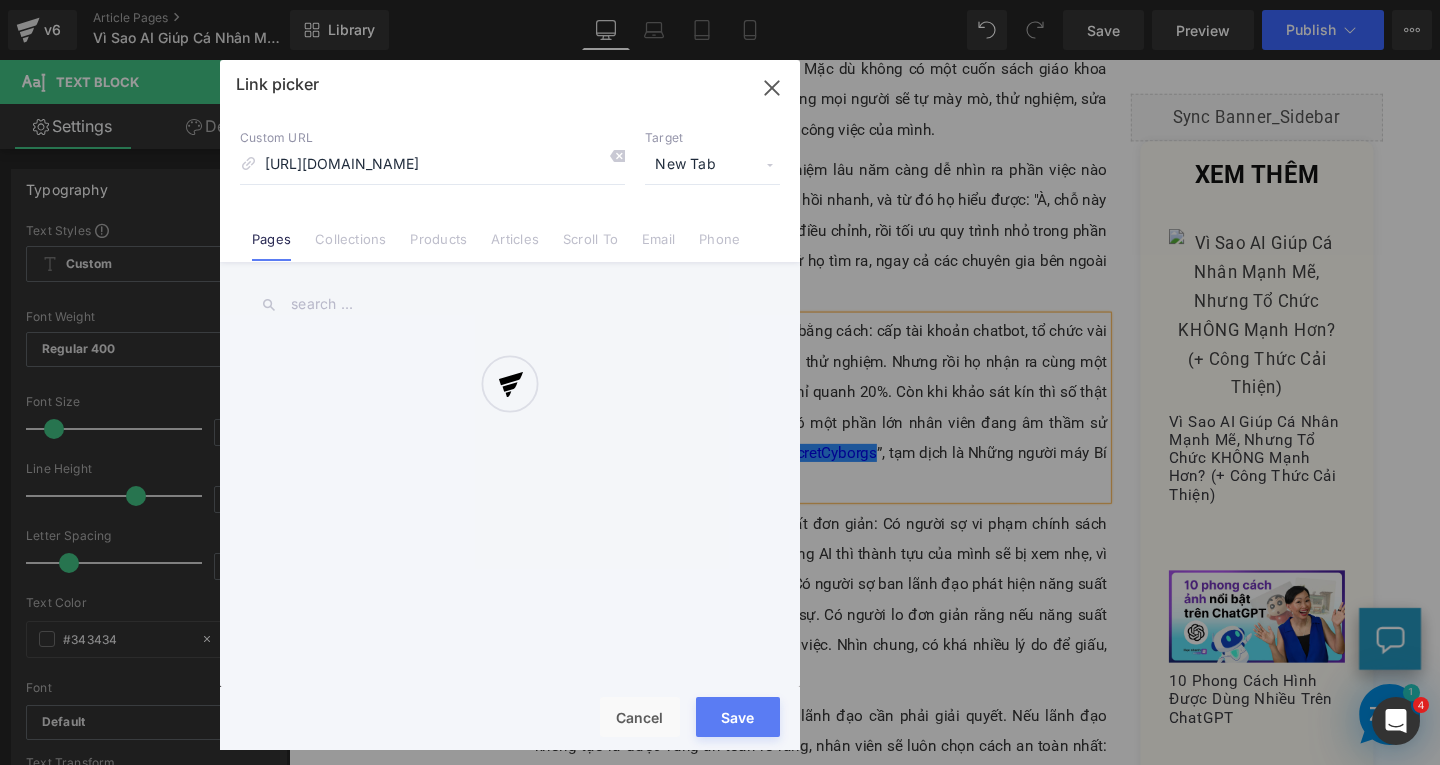 click at bounding box center [510, 405] 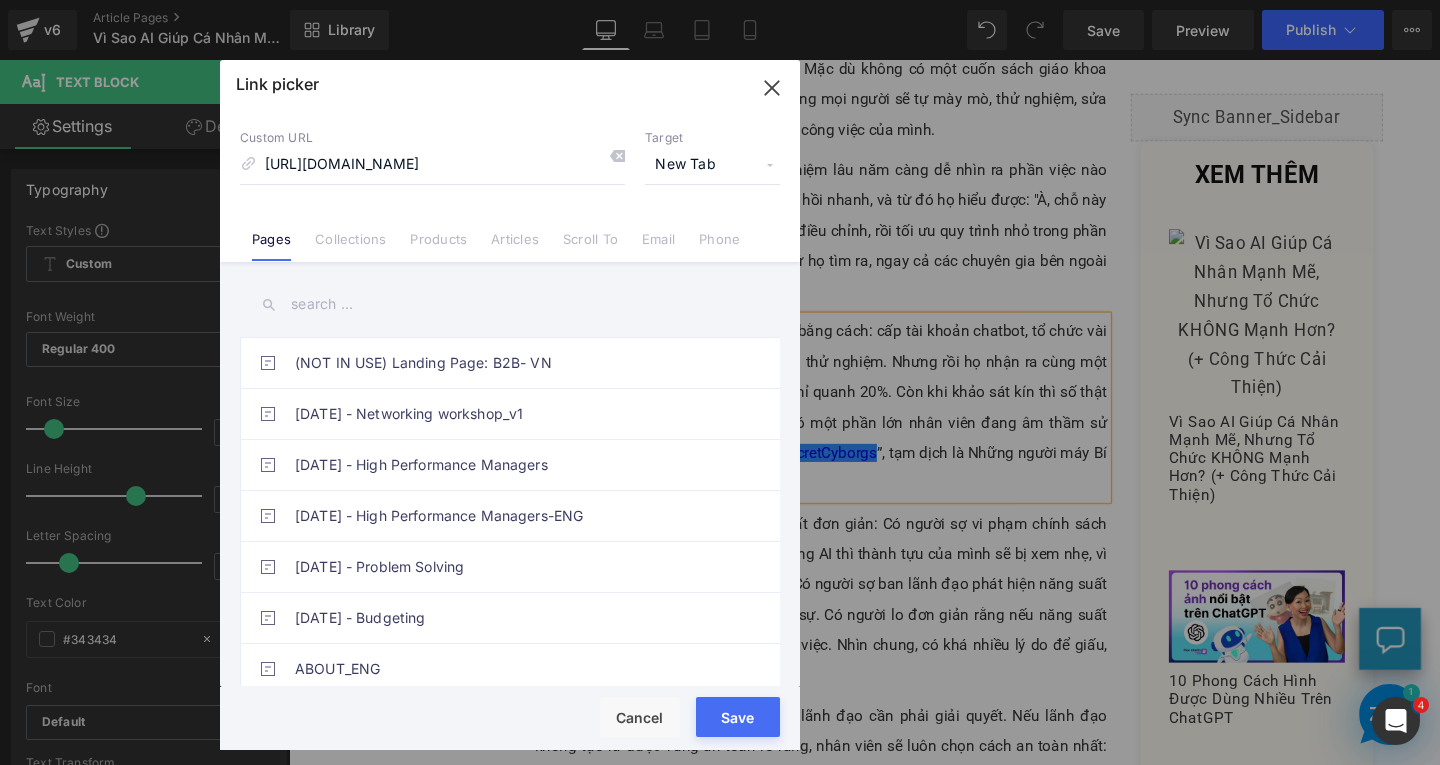 click on "New Tab" at bounding box center [712, 165] 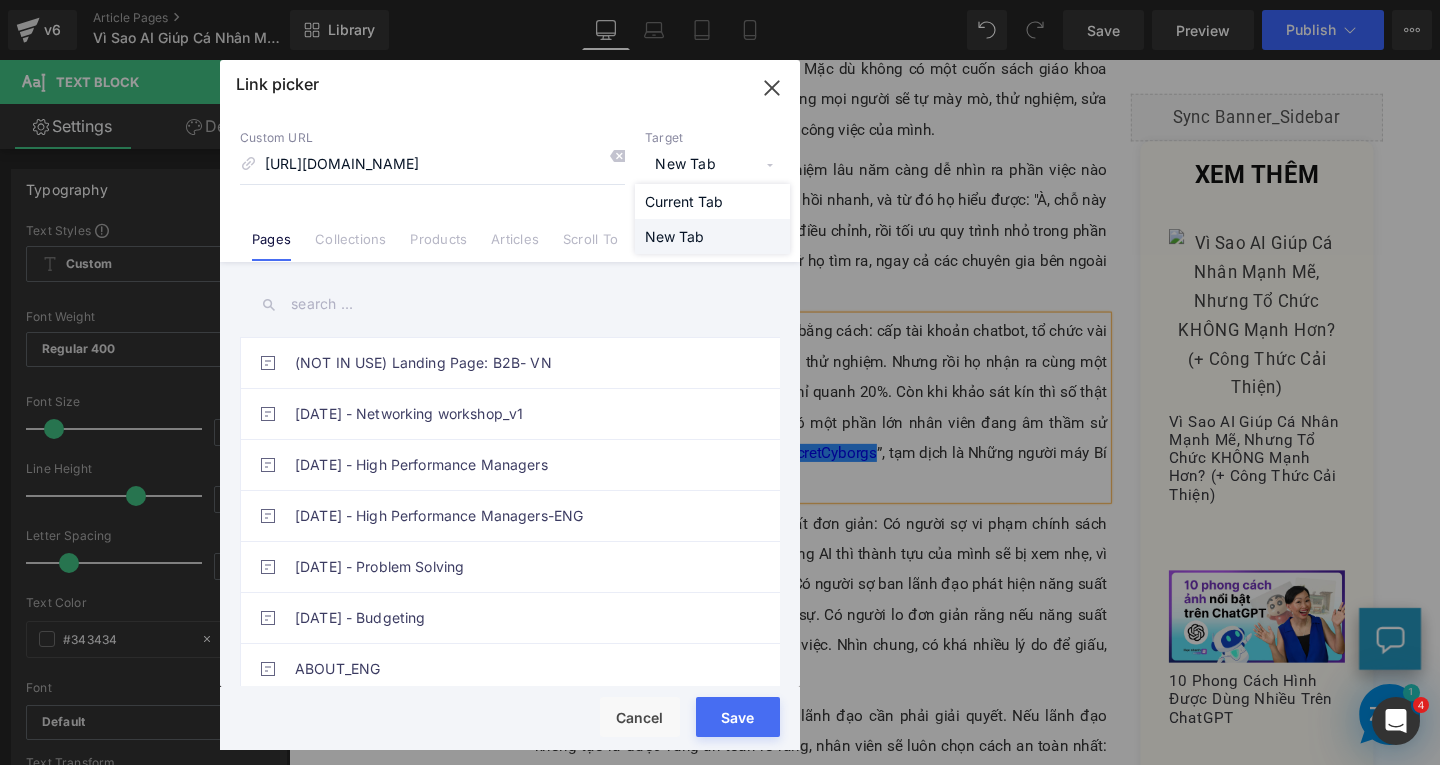 click on "New Tab" at bounding box center [712, 236] 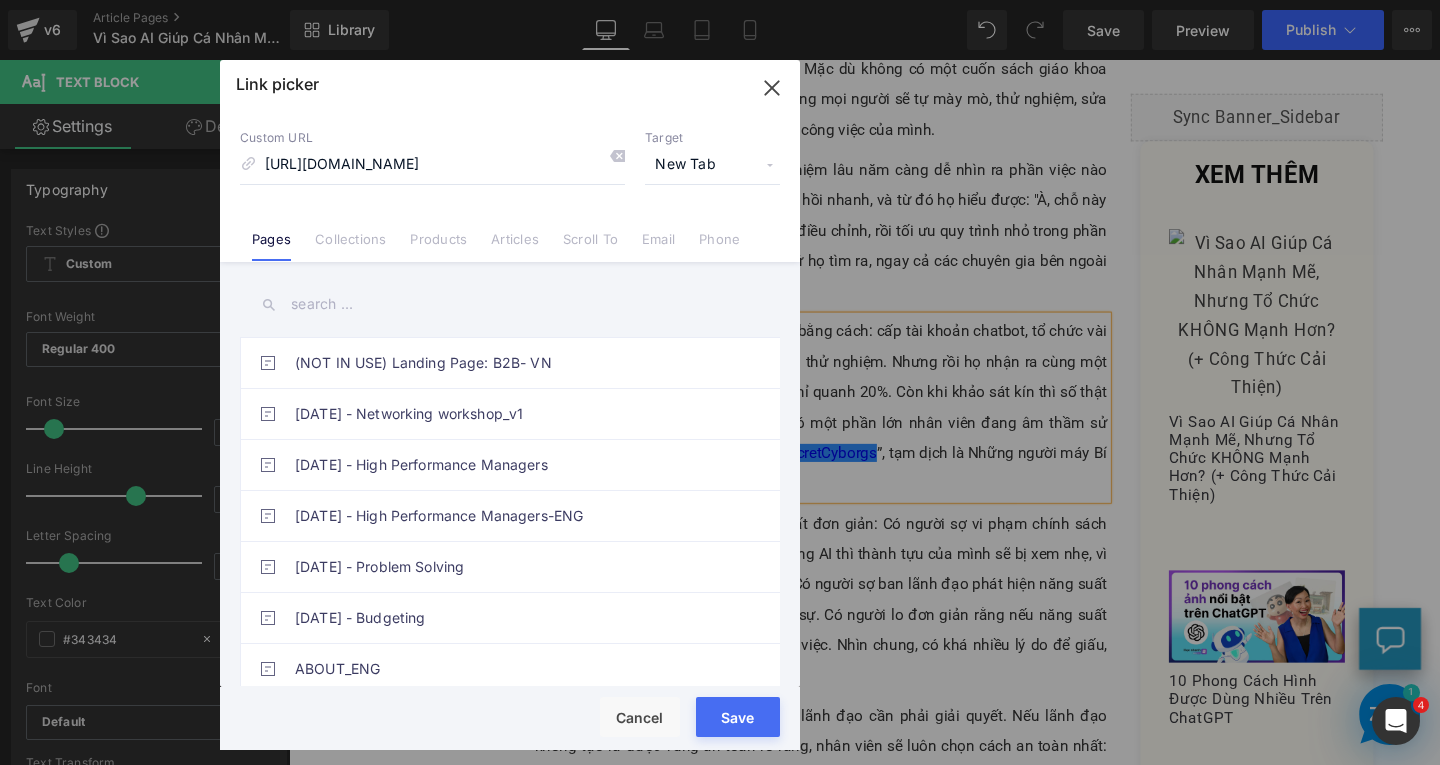 click on "Save" at bounding box center (738, 717) 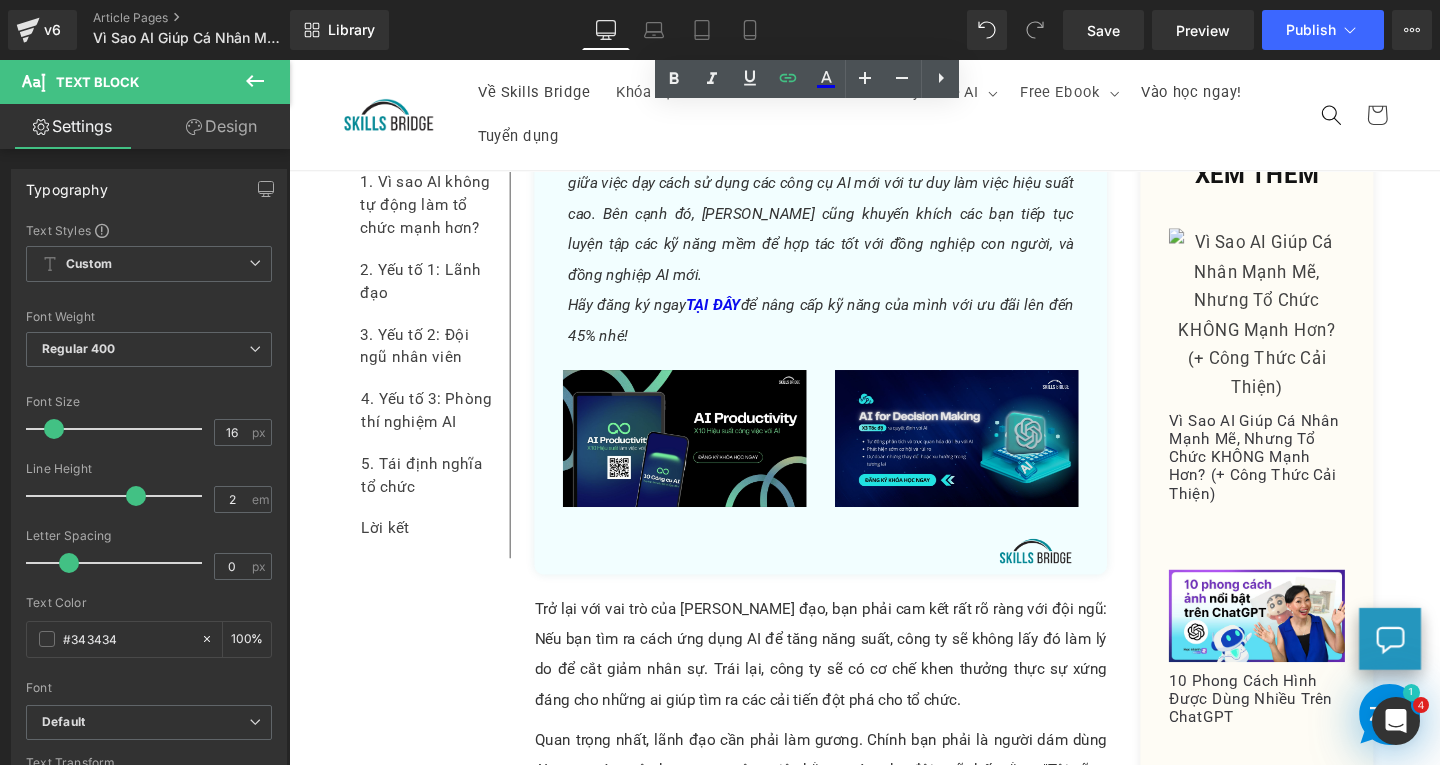 scroll, scrollTop: 7700, scrollLeft: 0, axis: vertical 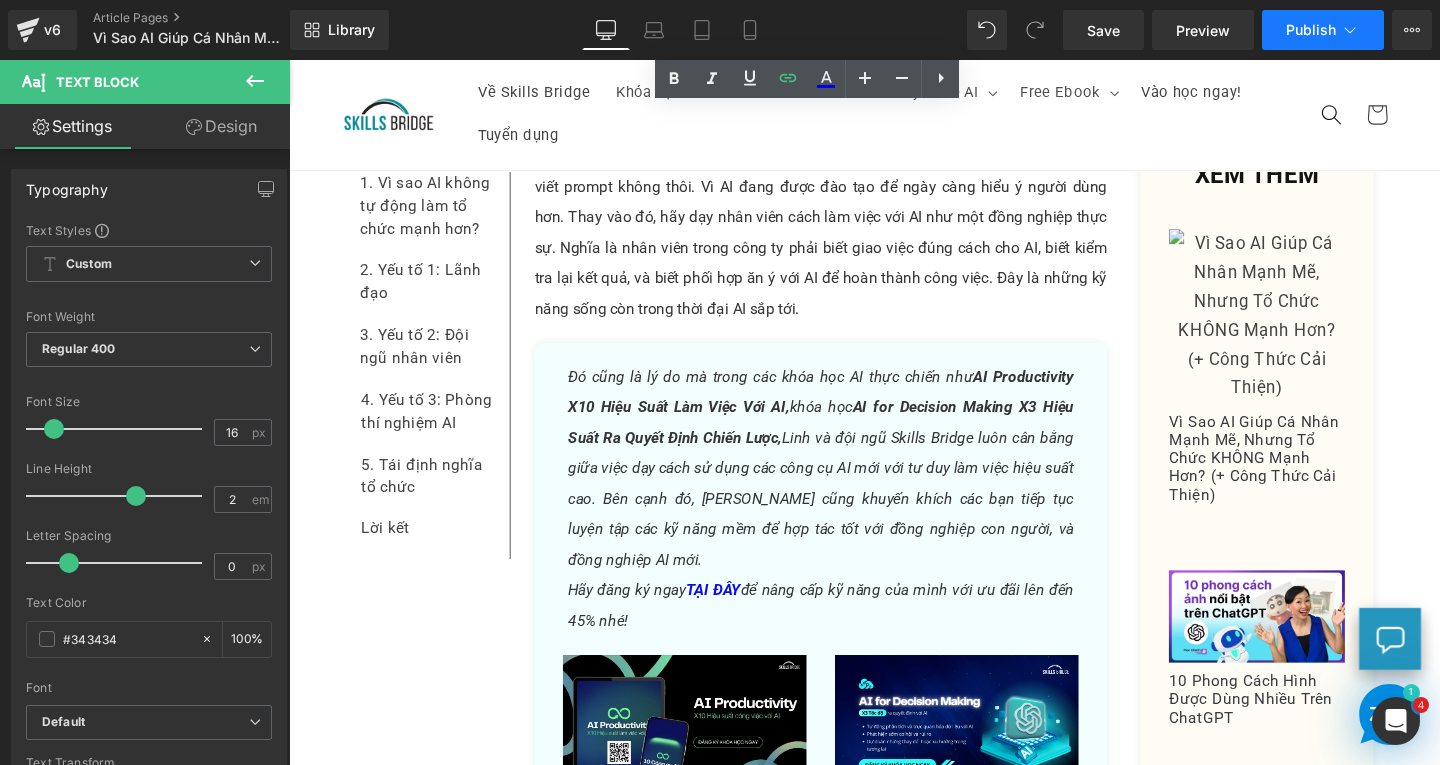 click on "Publish" at bounding box center [1323, 30] 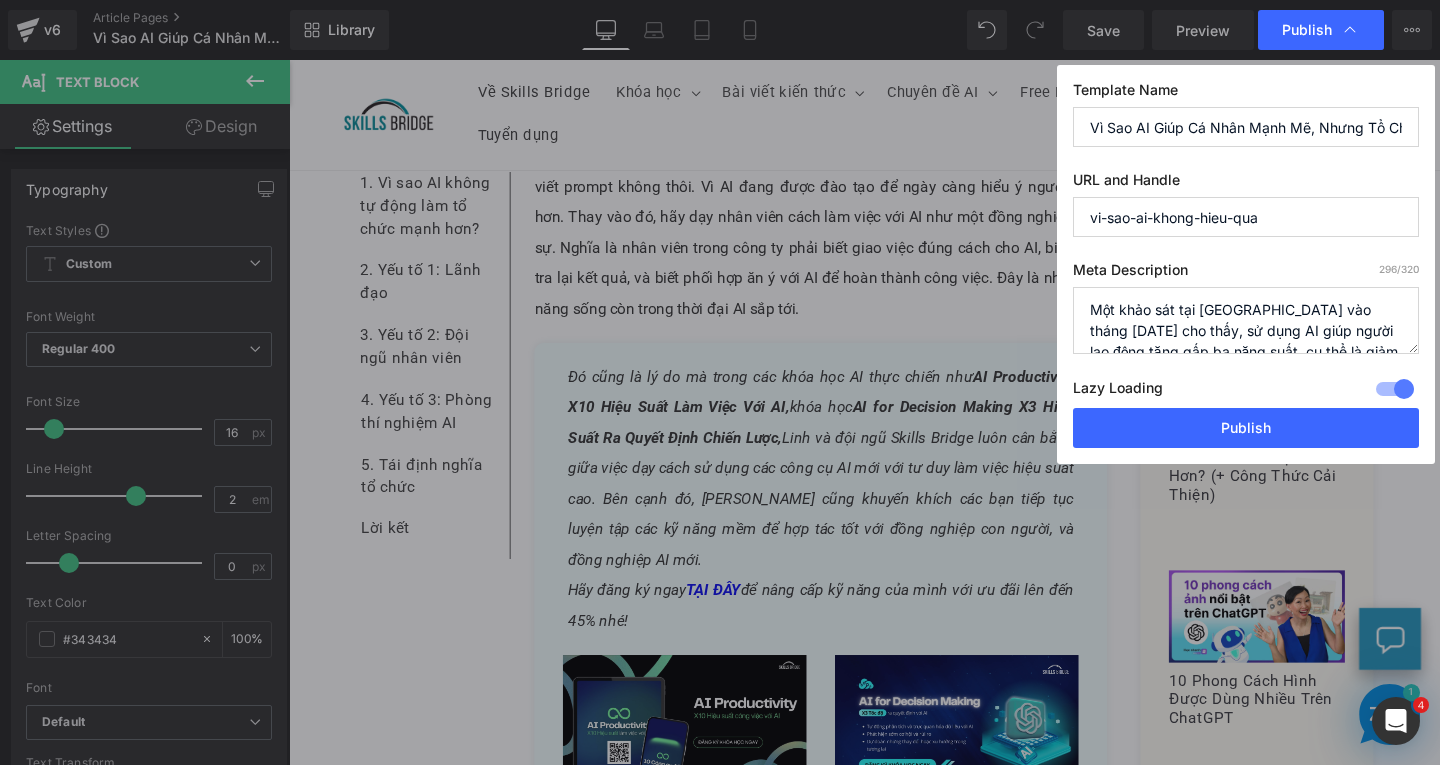 click on "vi-sao-ai-khong-hieu-qua" at bounding box center (1246, 217) 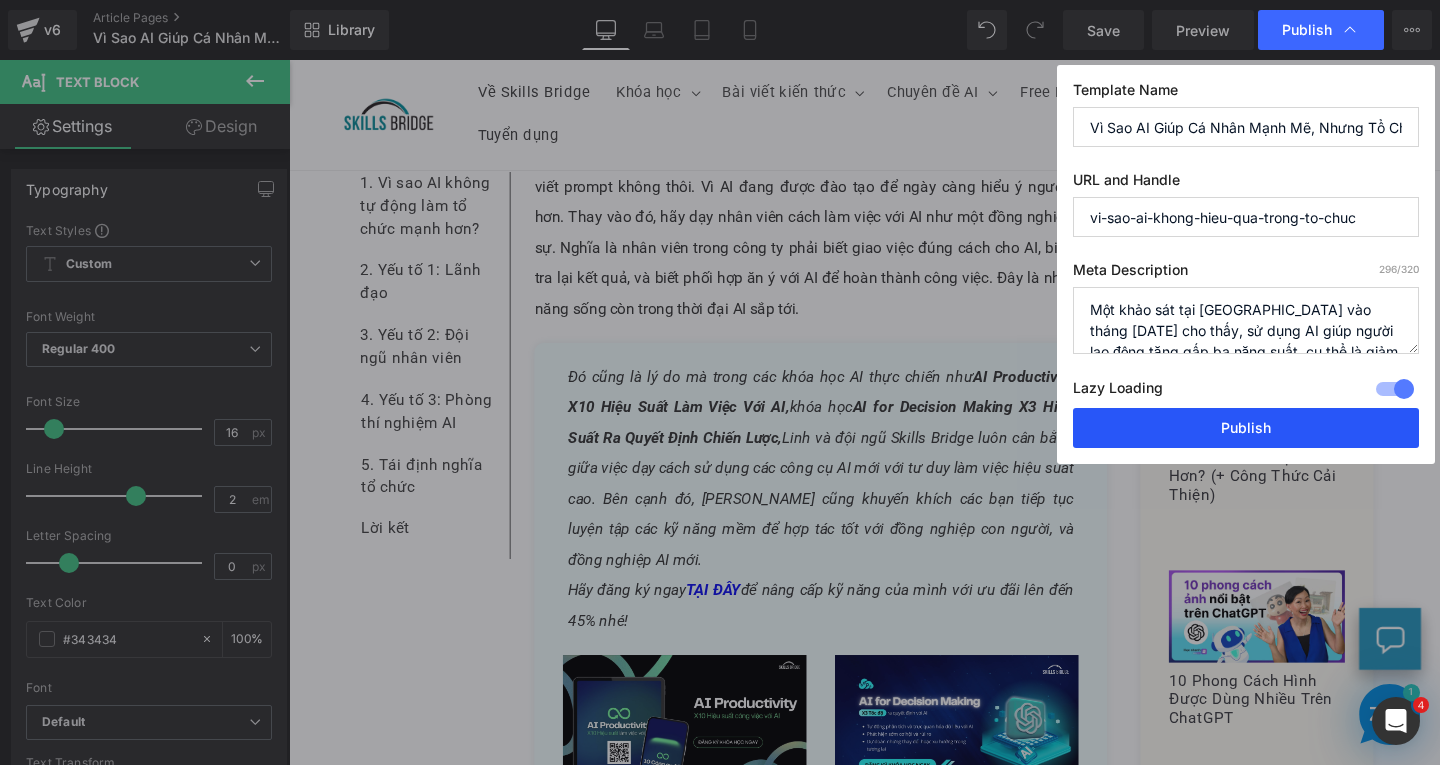 type on "vi-sao-ai-khong-hieu-qua-trong-to-chuc" 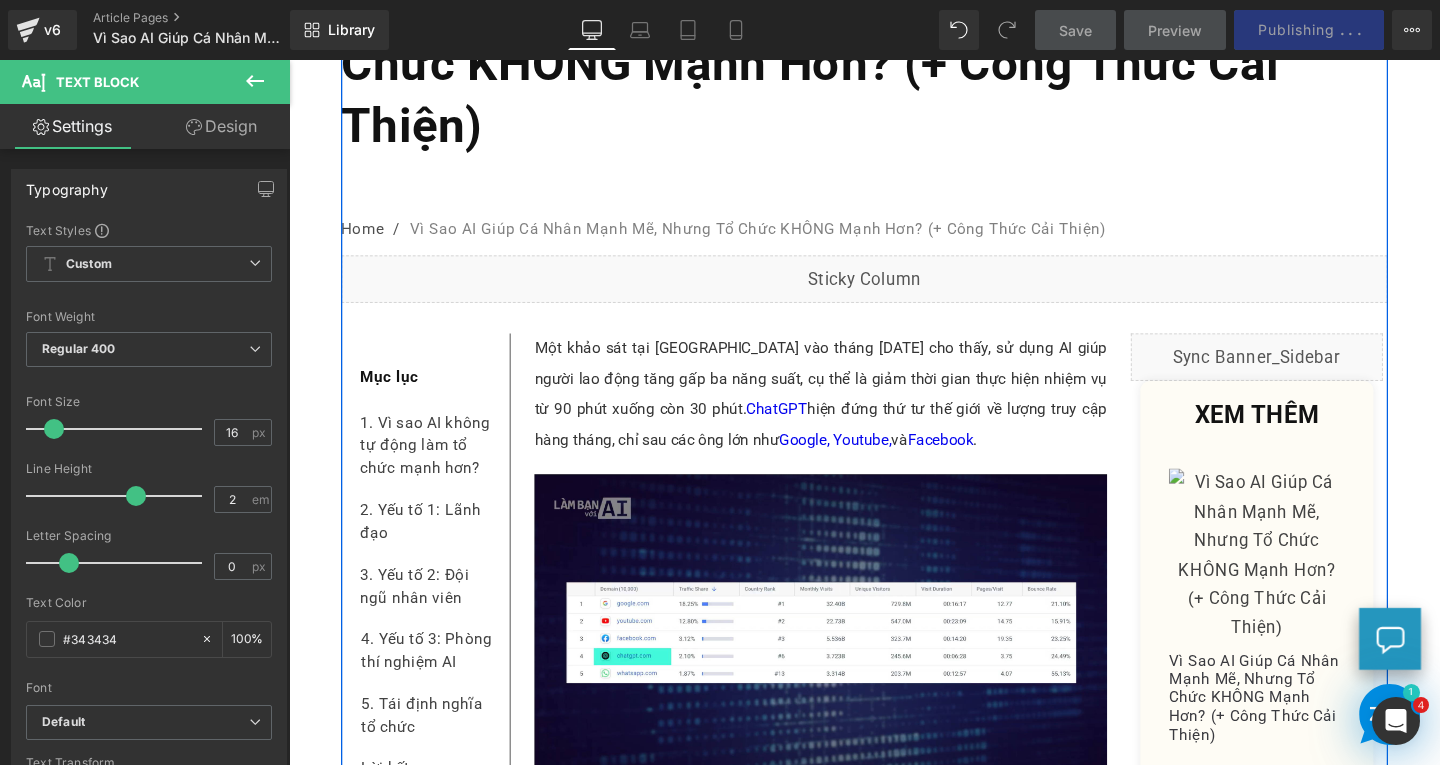 scroll, scrollTop: 0, scrollLeft: 0, axis: both 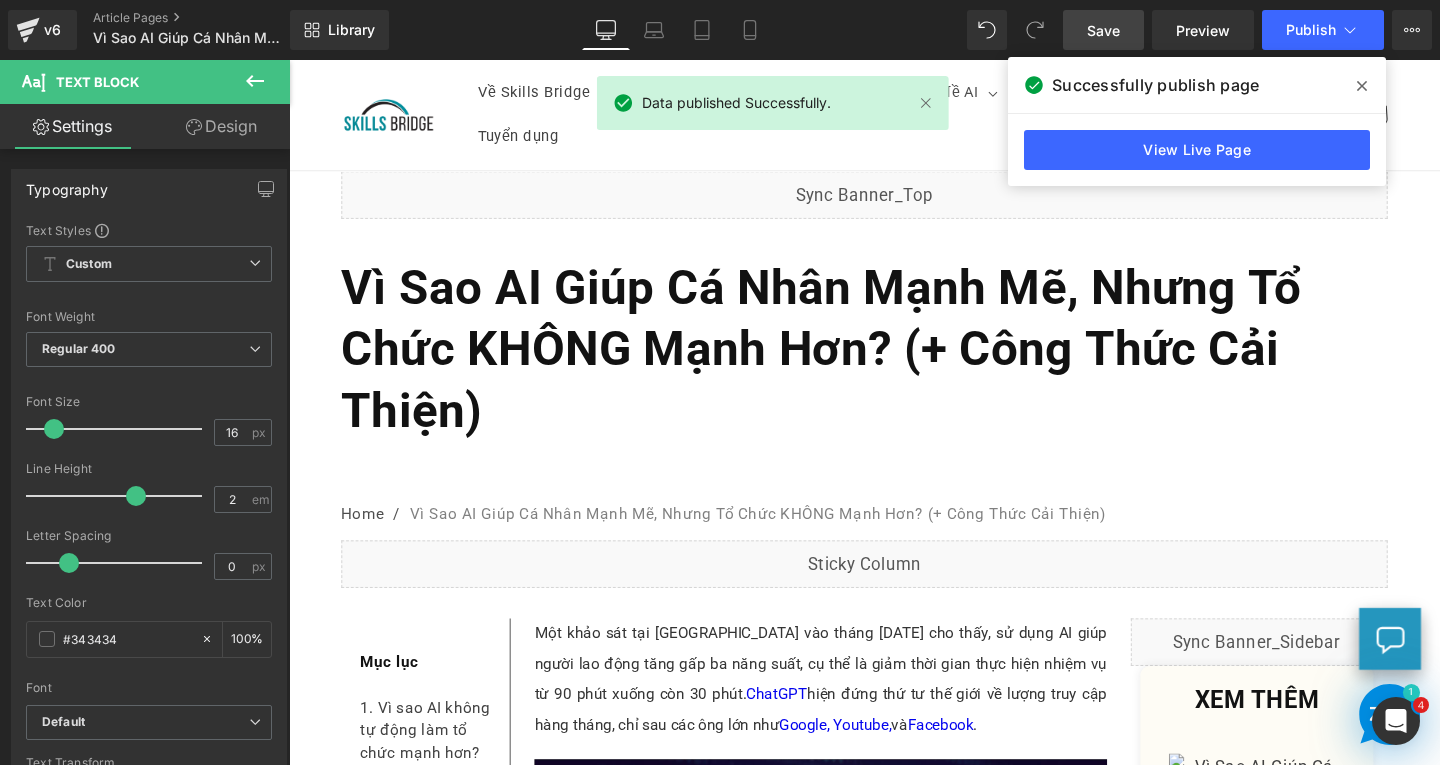 click on "Save" at bounding box center (1103, 30) 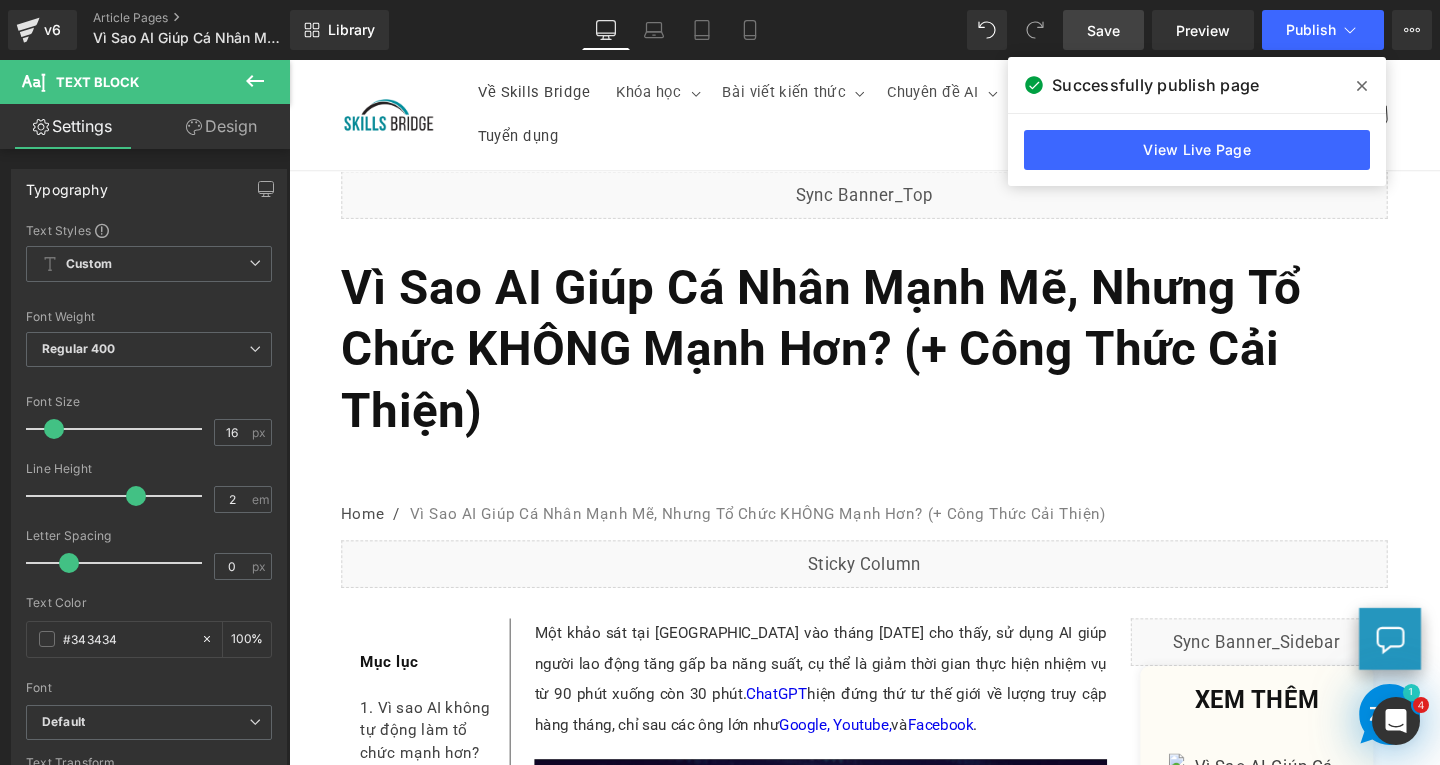 click on "Save" at bounding box center [1103, 30] 